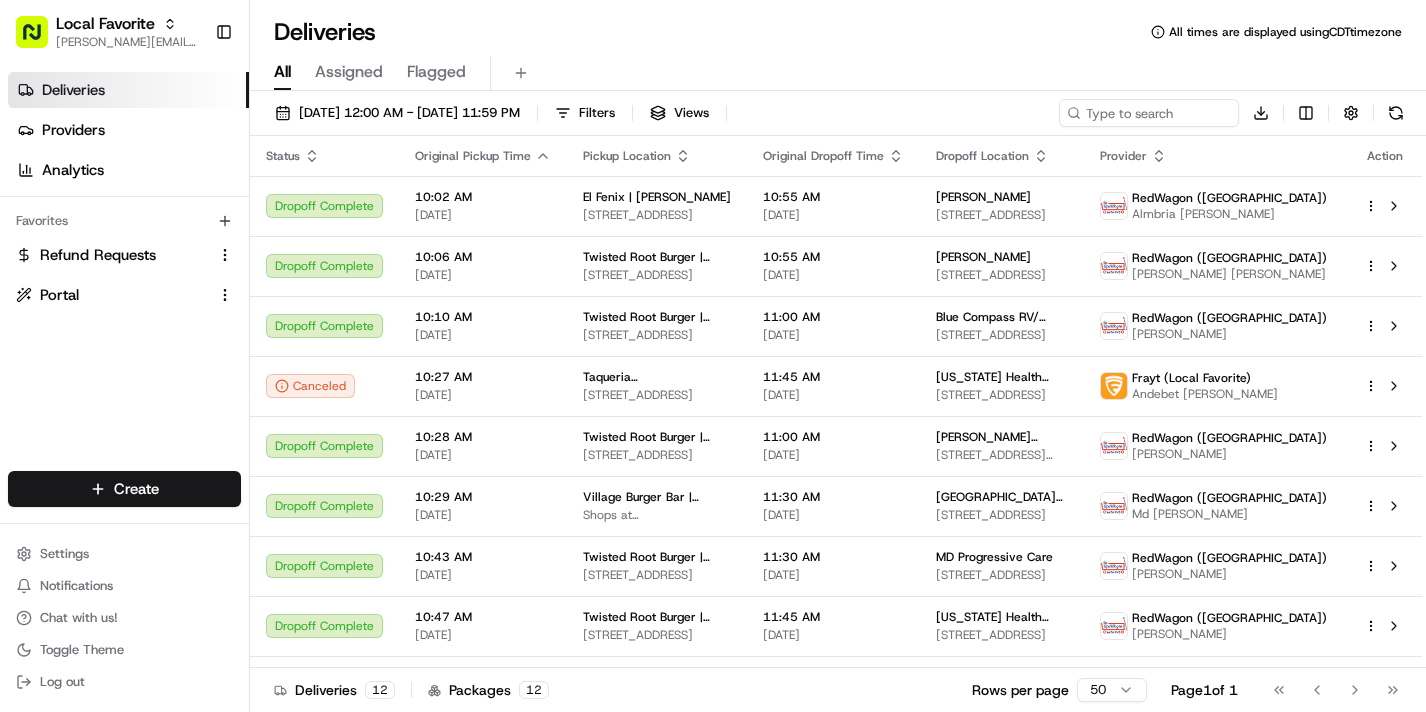 scroll, scrollTop: 0, scrollLeft: 0, axis: both 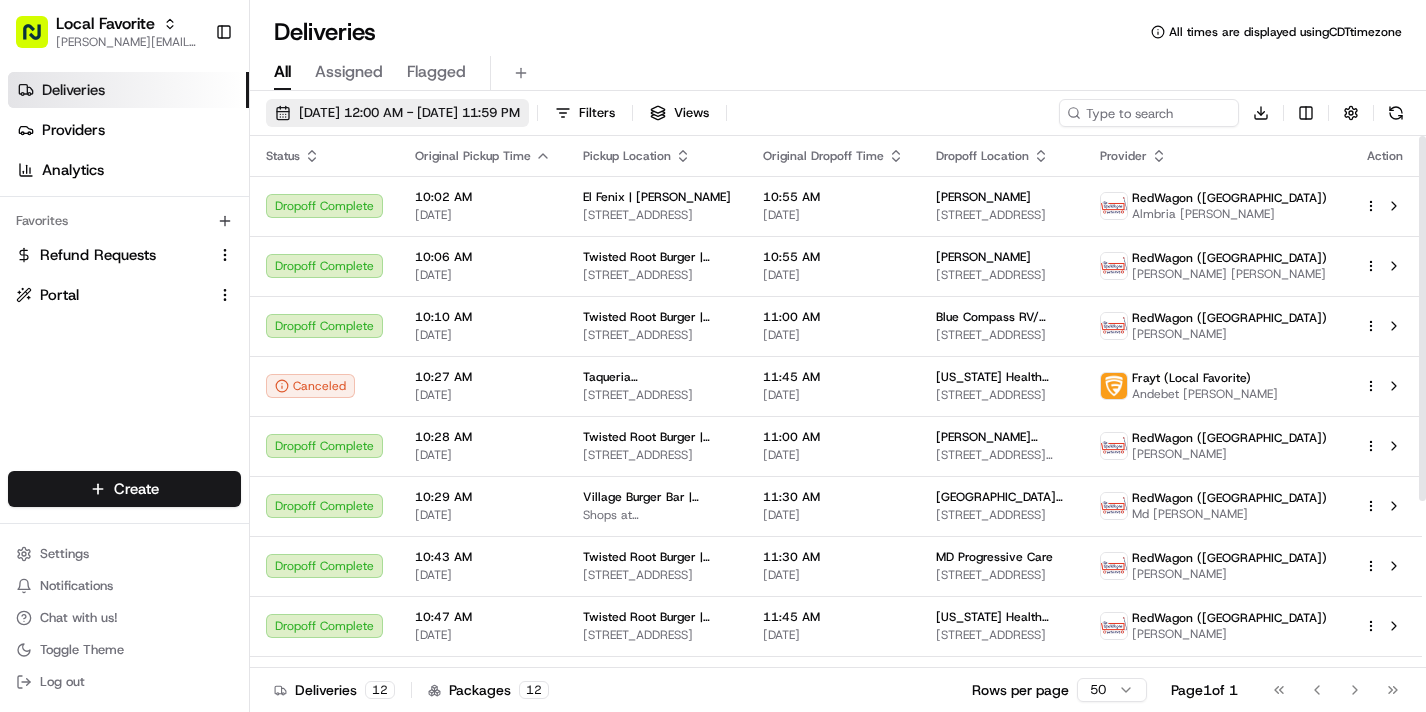 click on "07/17/2025 12:00 AM - 07/17/2025 11:59 PM" at bounding box center [397, 113] 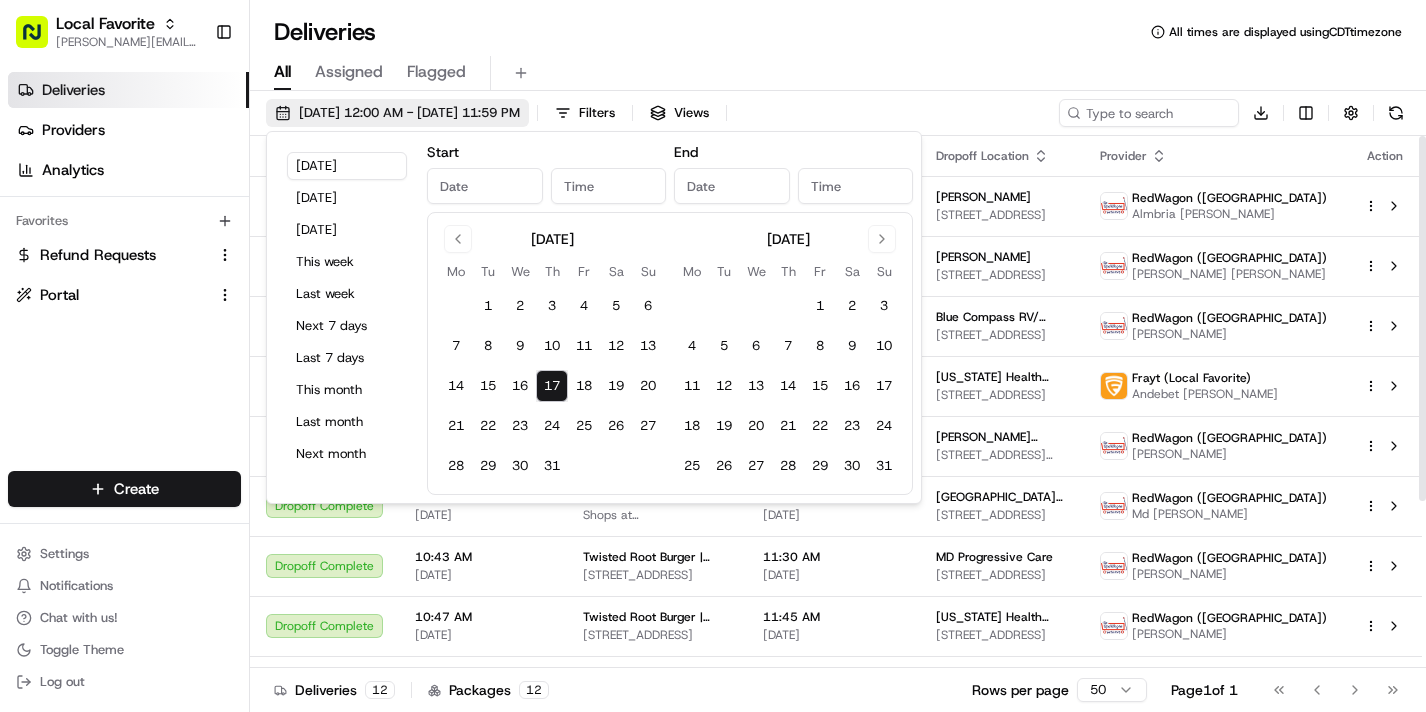 type on "Jul 17, 2025" 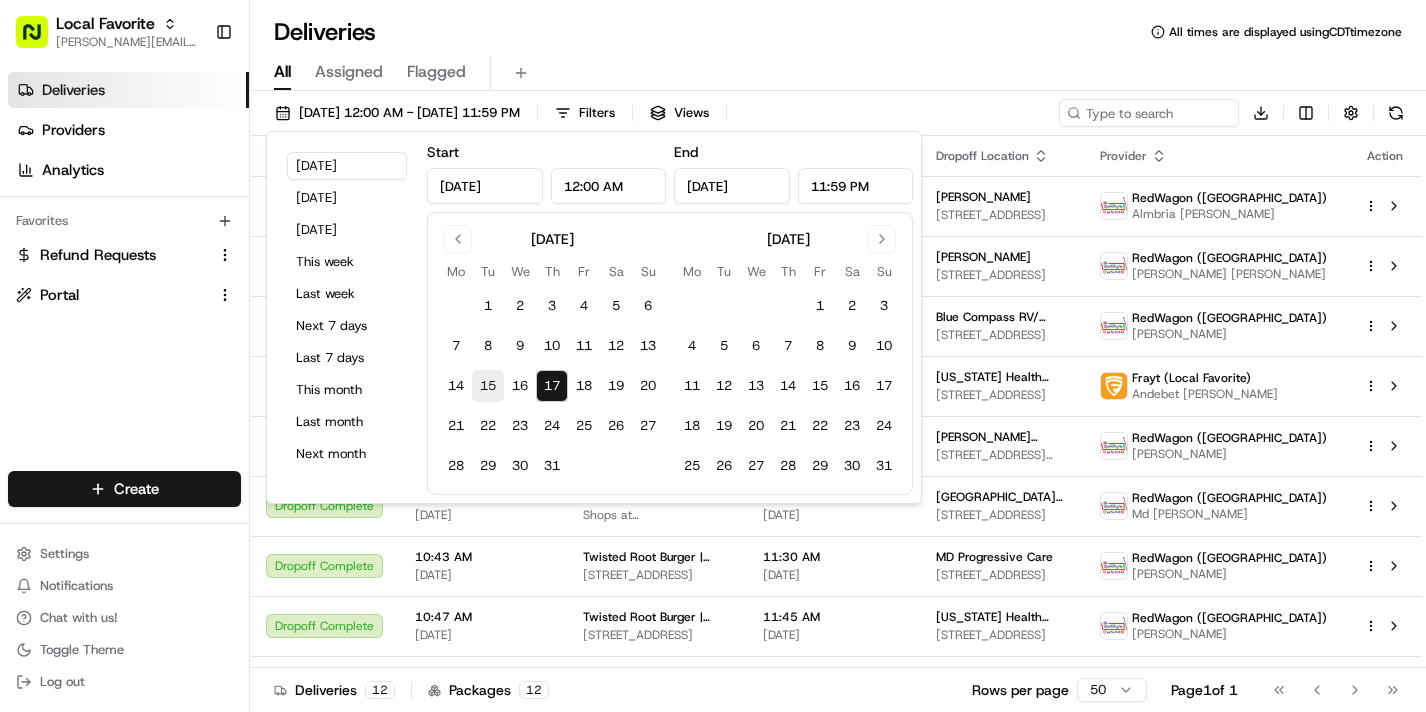 click on "15" at bounding box center [488, 386] 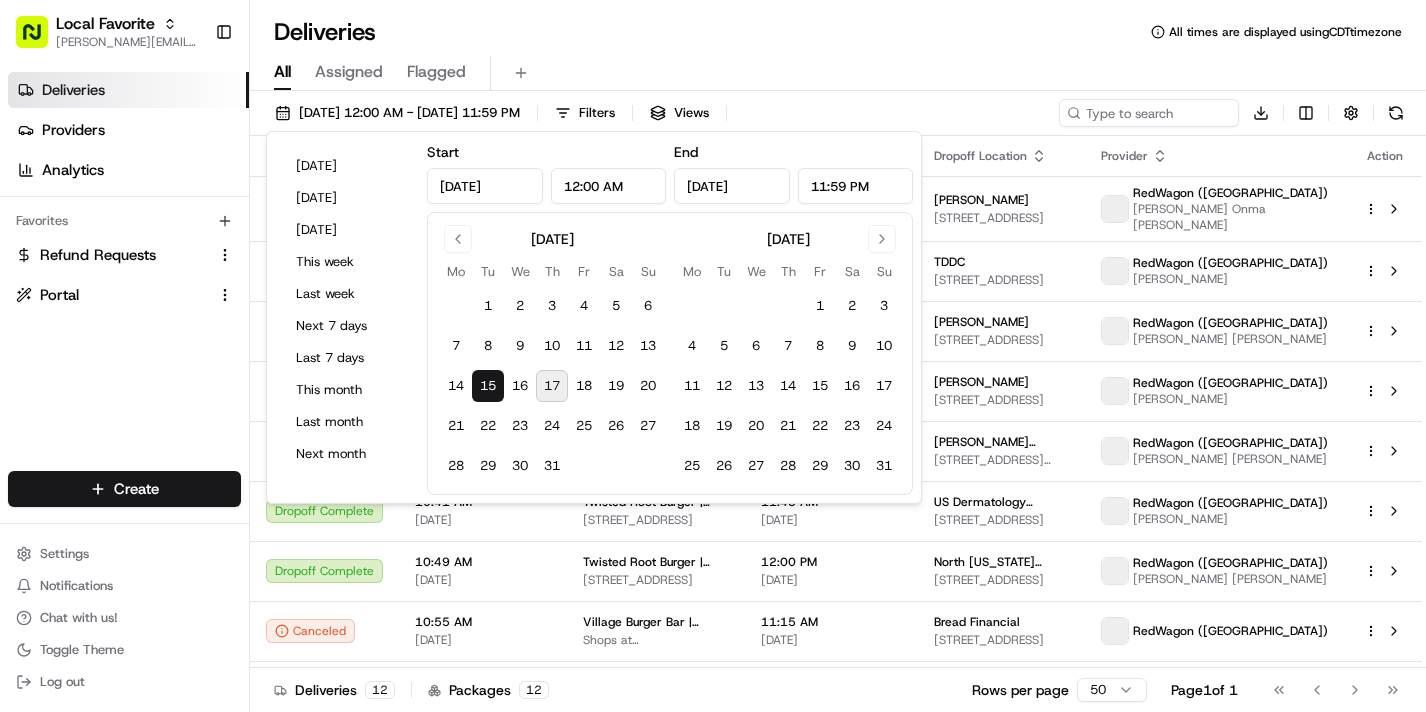 click on "All Assigned Flagged" at bounding box center [838, 69] 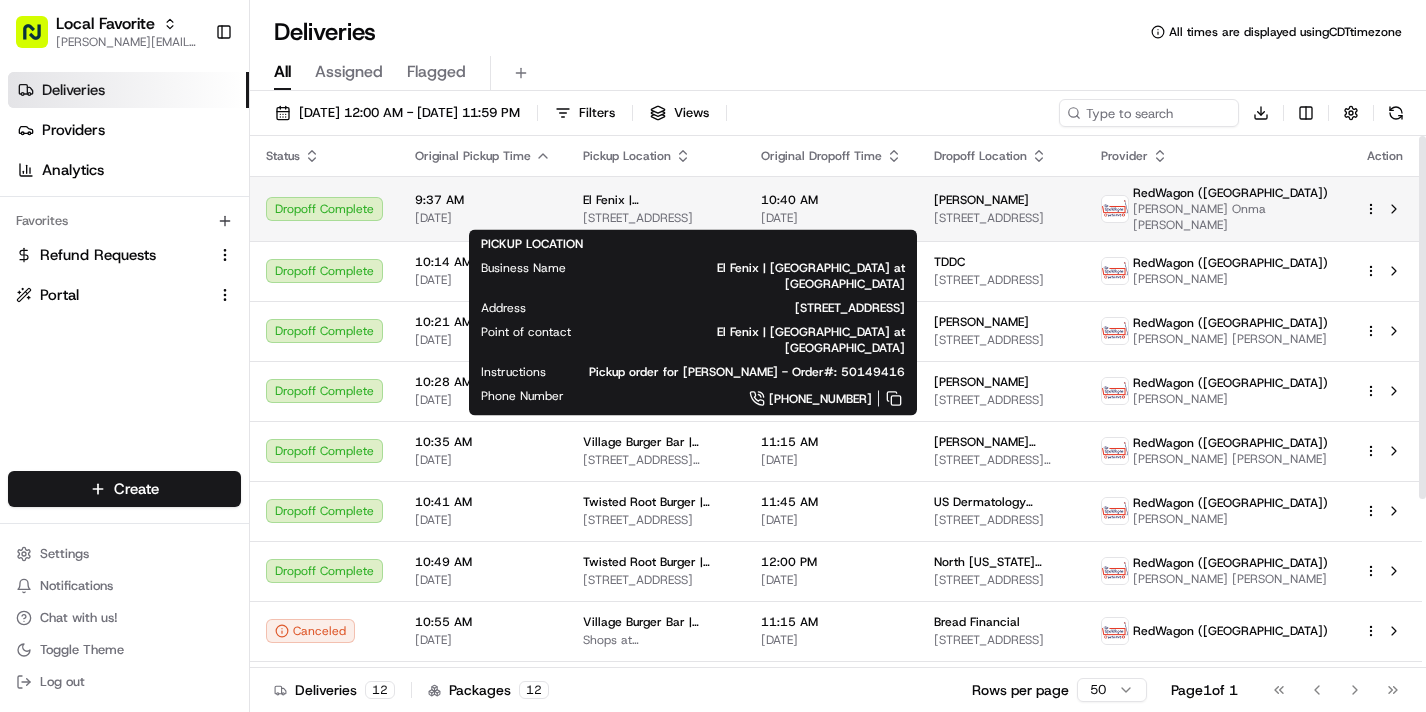 click on "3128 Forest Ln #240, Dallas, TX 75234, USA" at bounding box center [656, 218] 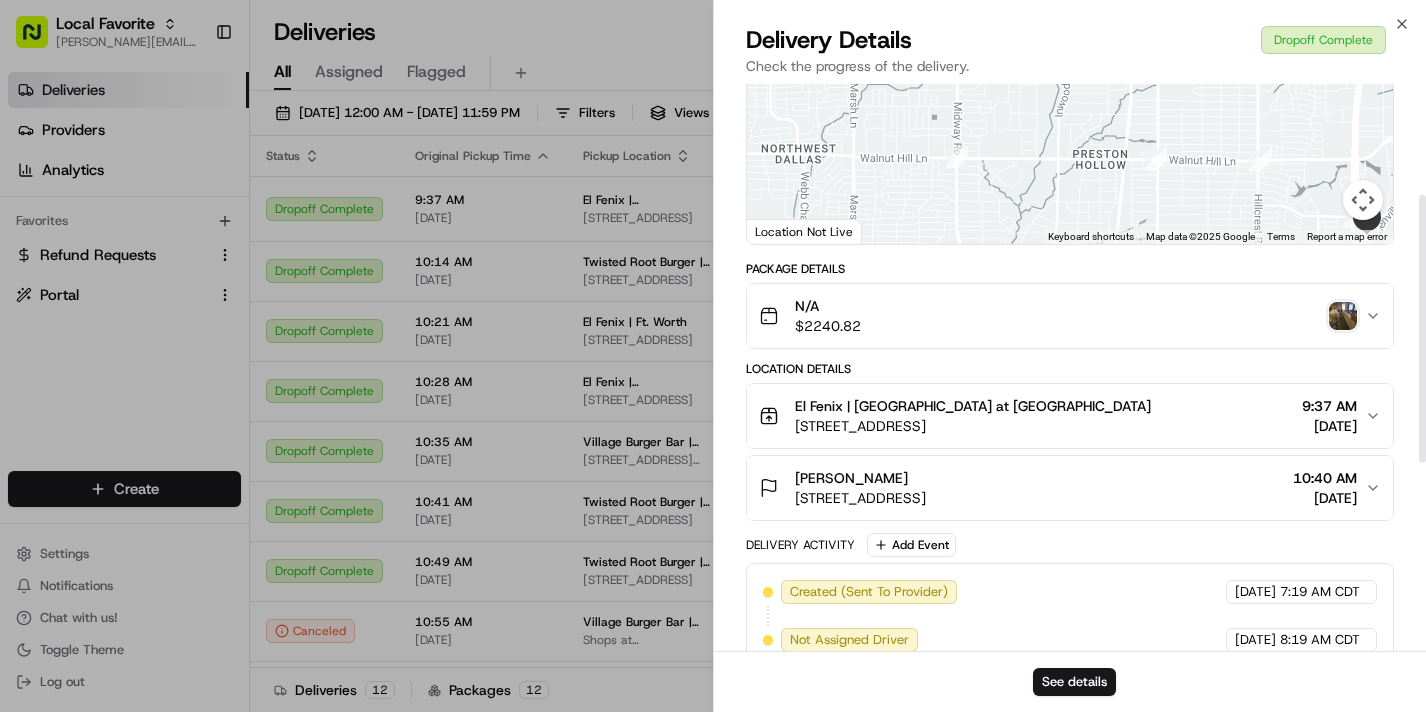 scroll, scrollTop: 234, scrollLeft: 0, axis: vertical 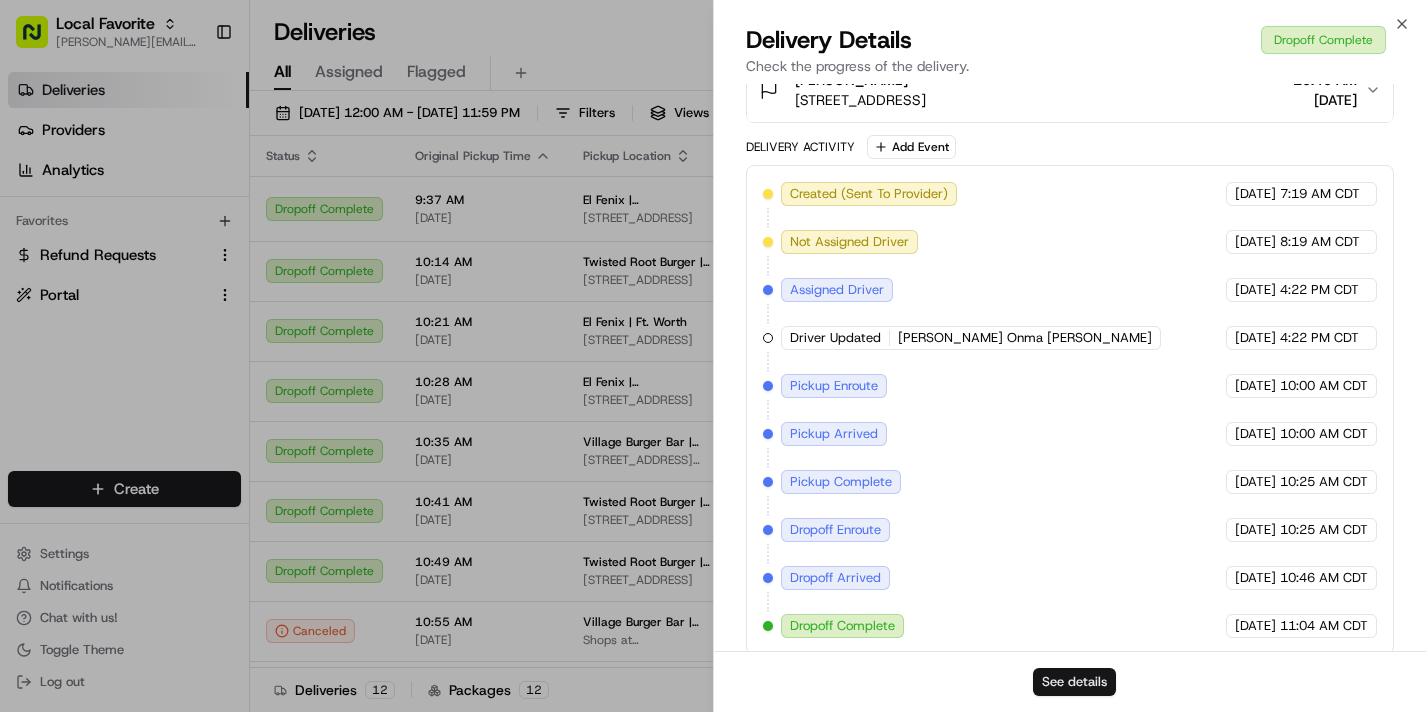 click on "See details" at bounding box center (1074, 682) 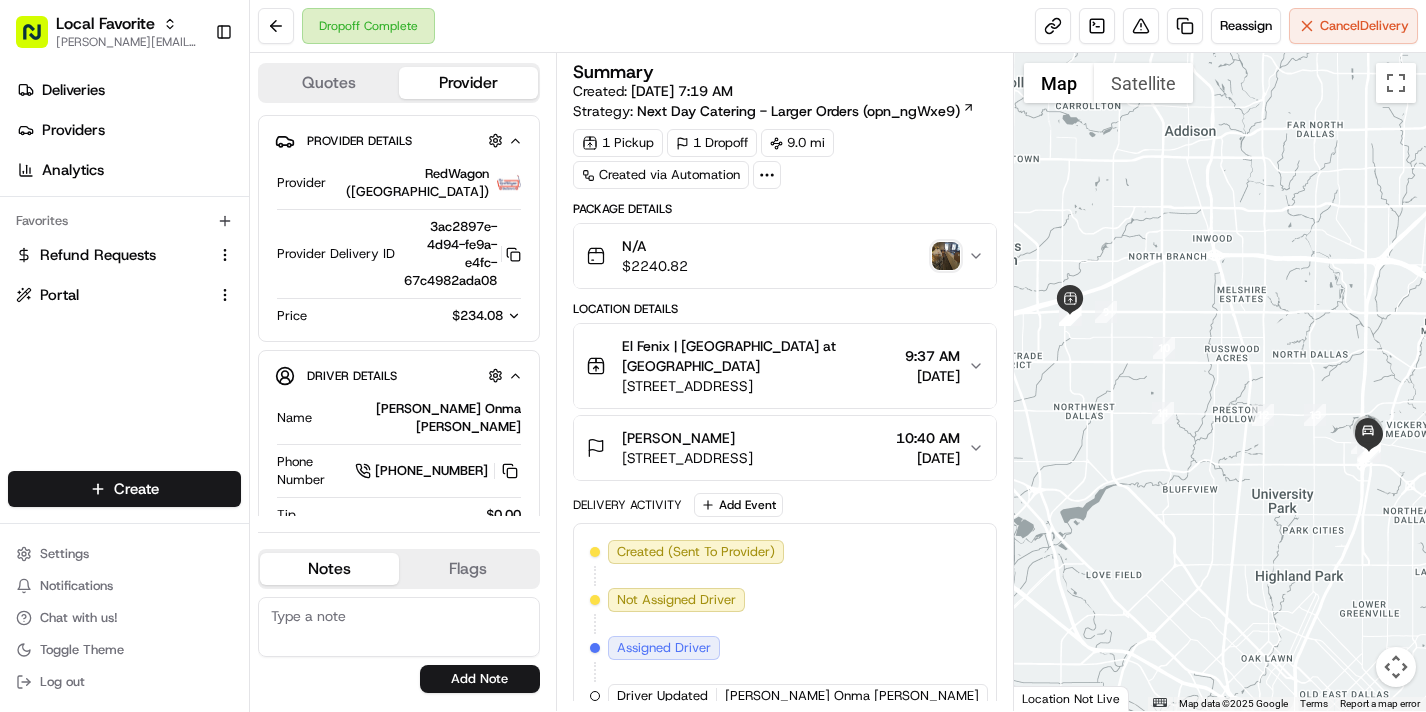 scroll, scrollTop: 0, scrollLeft: 0, axis: both 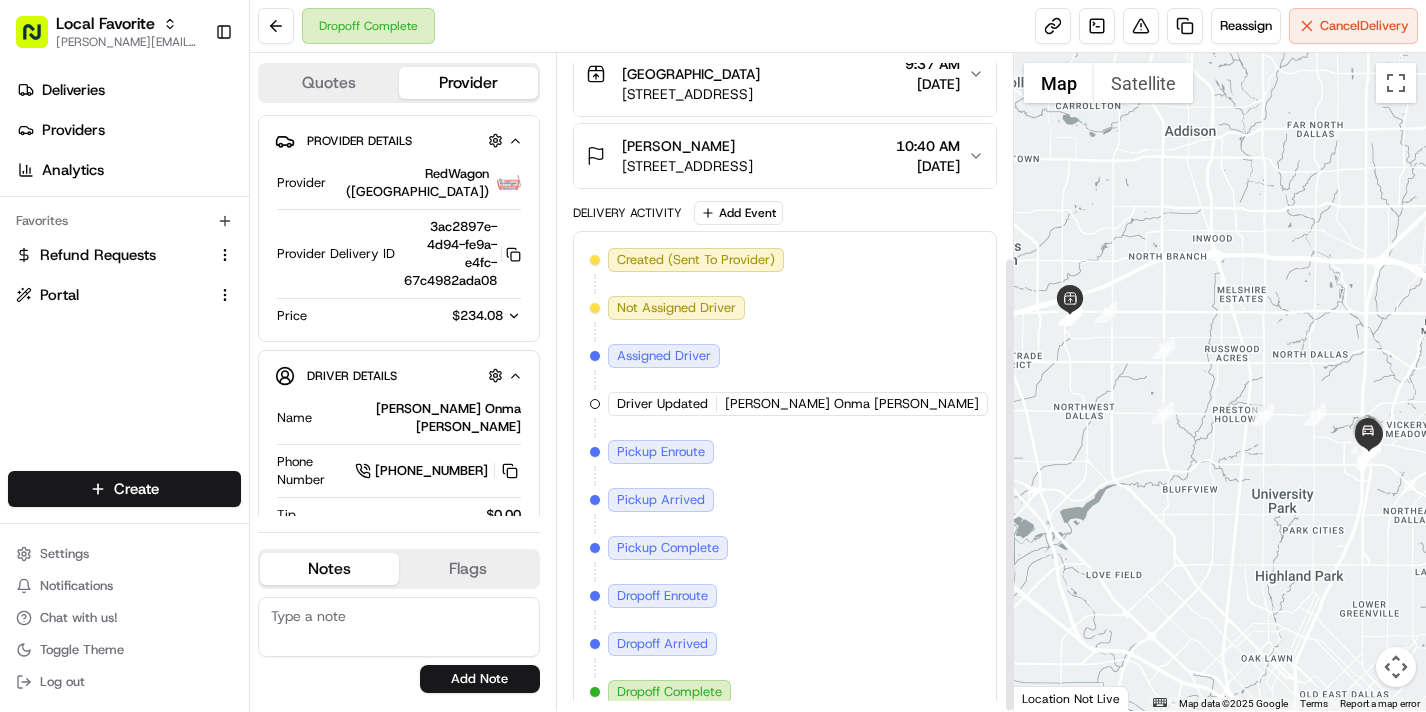 click on "Flags" at bounding box center (468, 569) 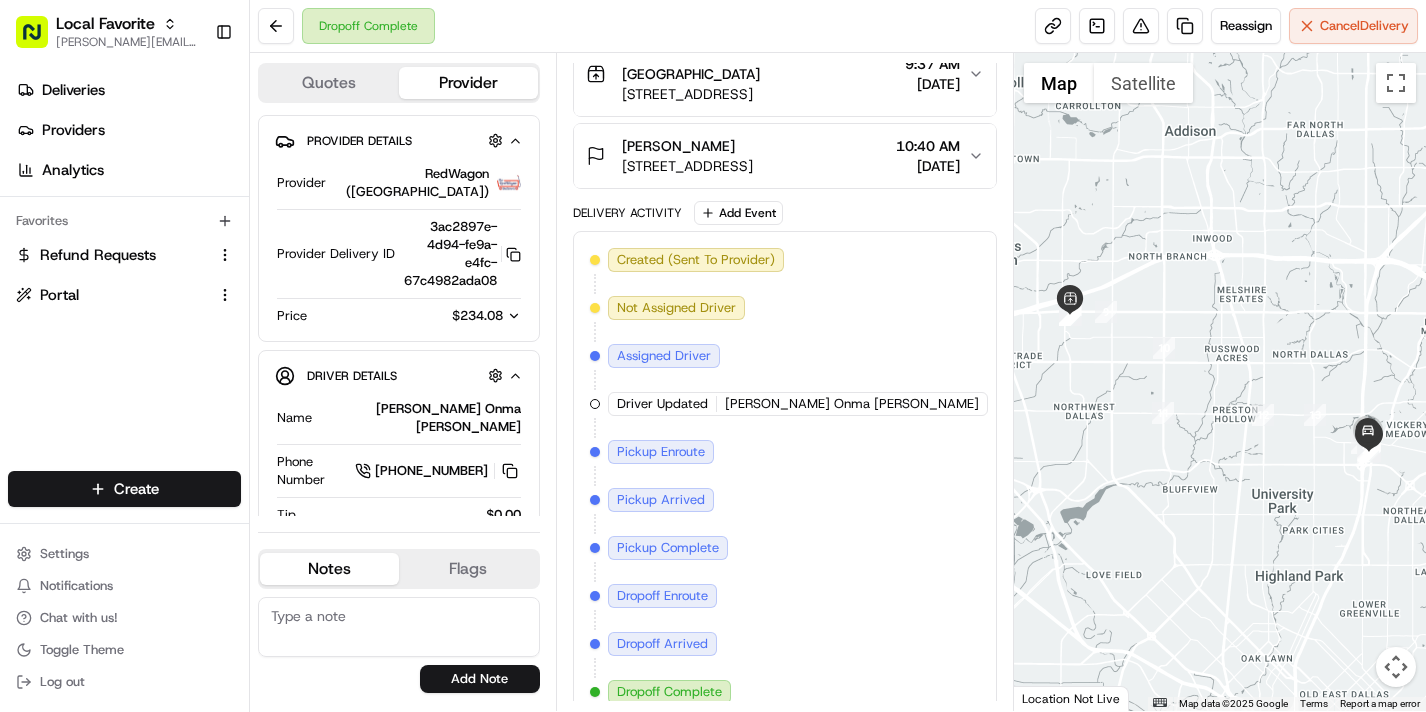 click on "Notes" at bounding box center [329, 569] 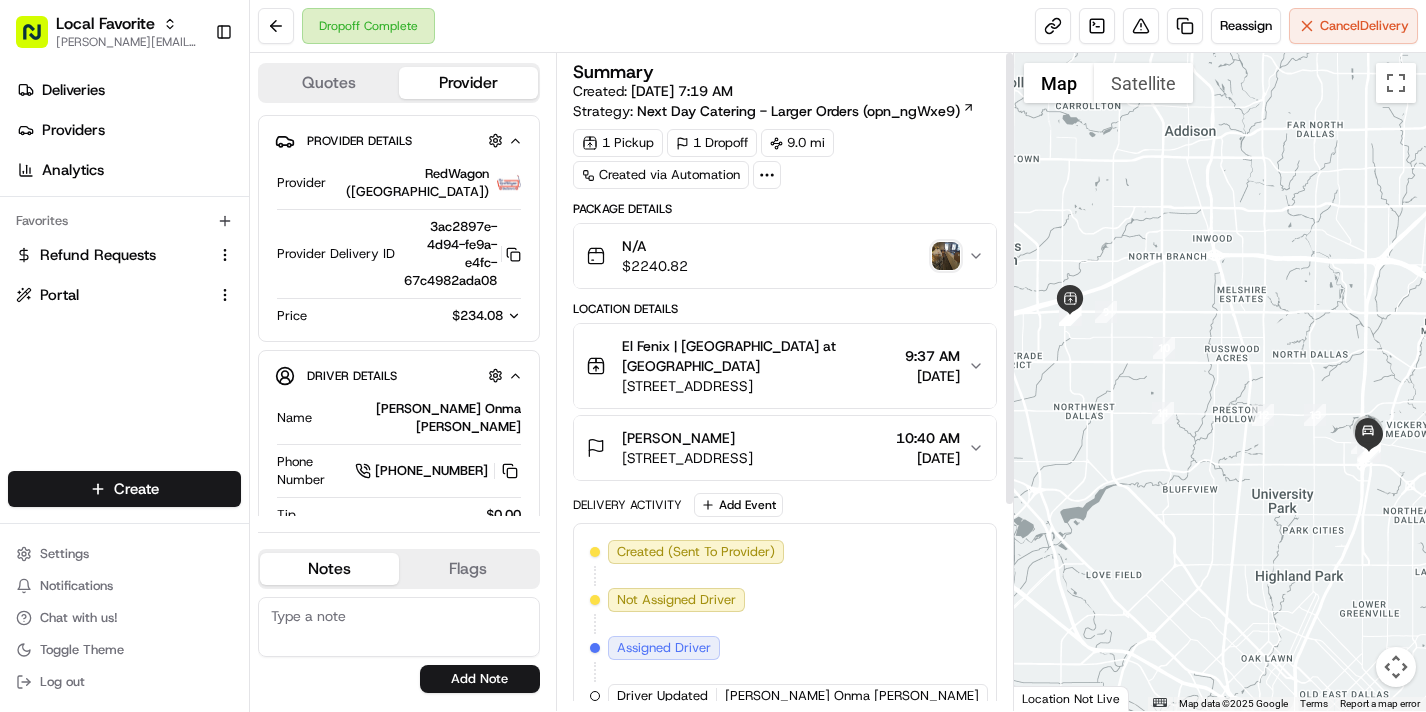scroll, scrollTop: 0, scrollLeft: 0, axis: both 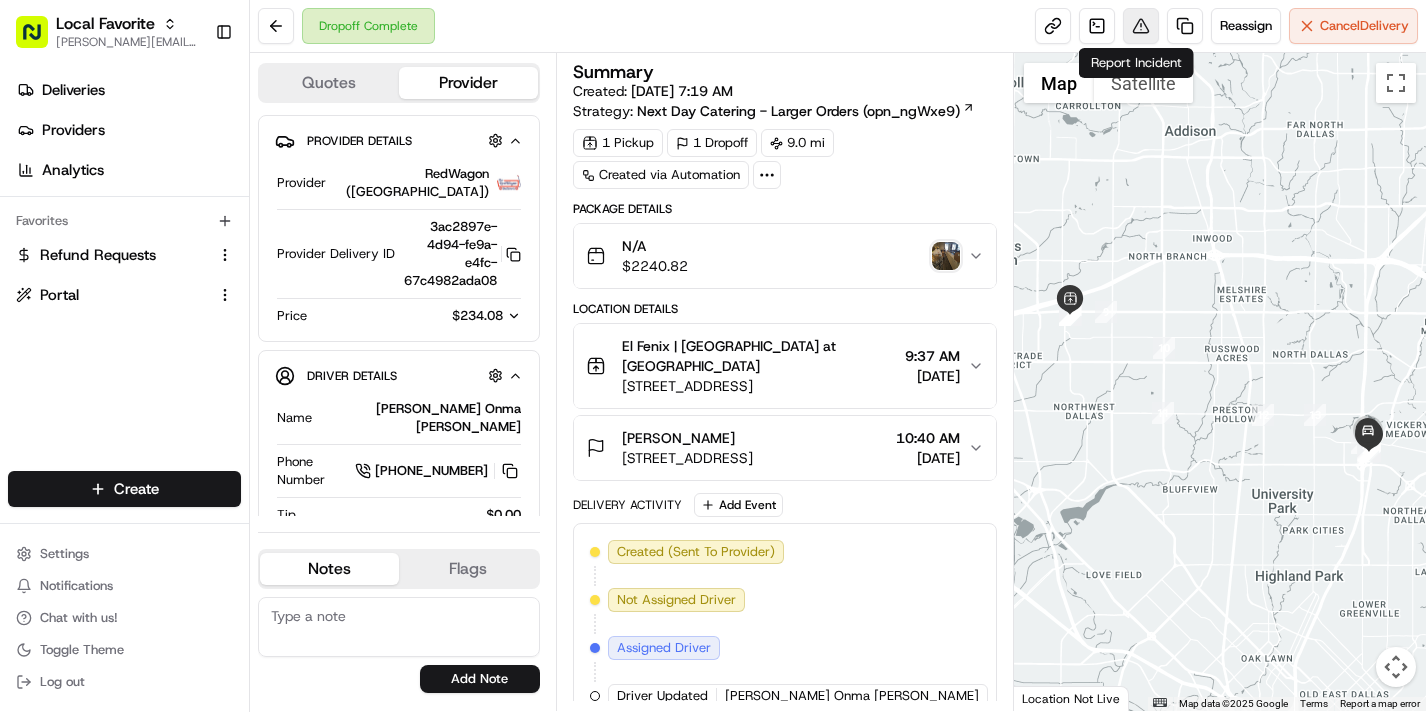 click at bounding box center [1141, 26] 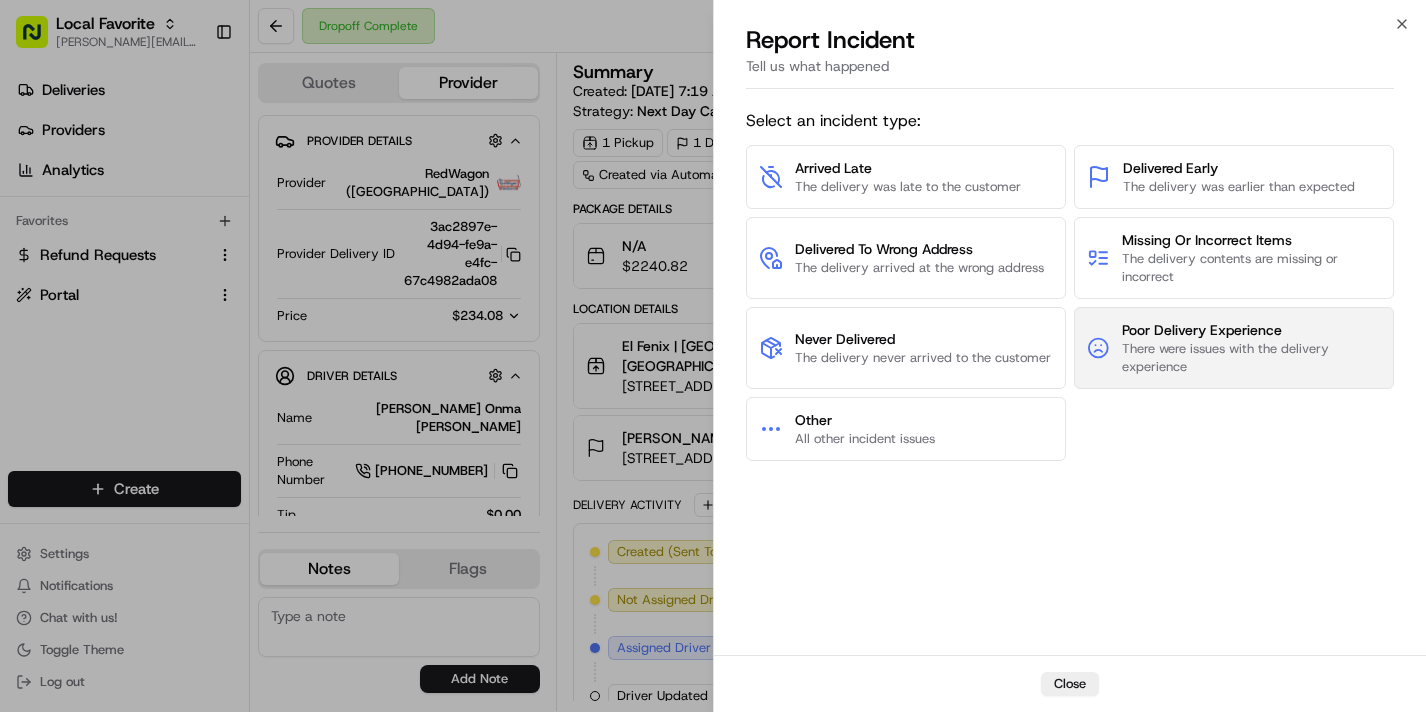 click on "There were issues with the delivery experience" at bounding box center [1251, 358] 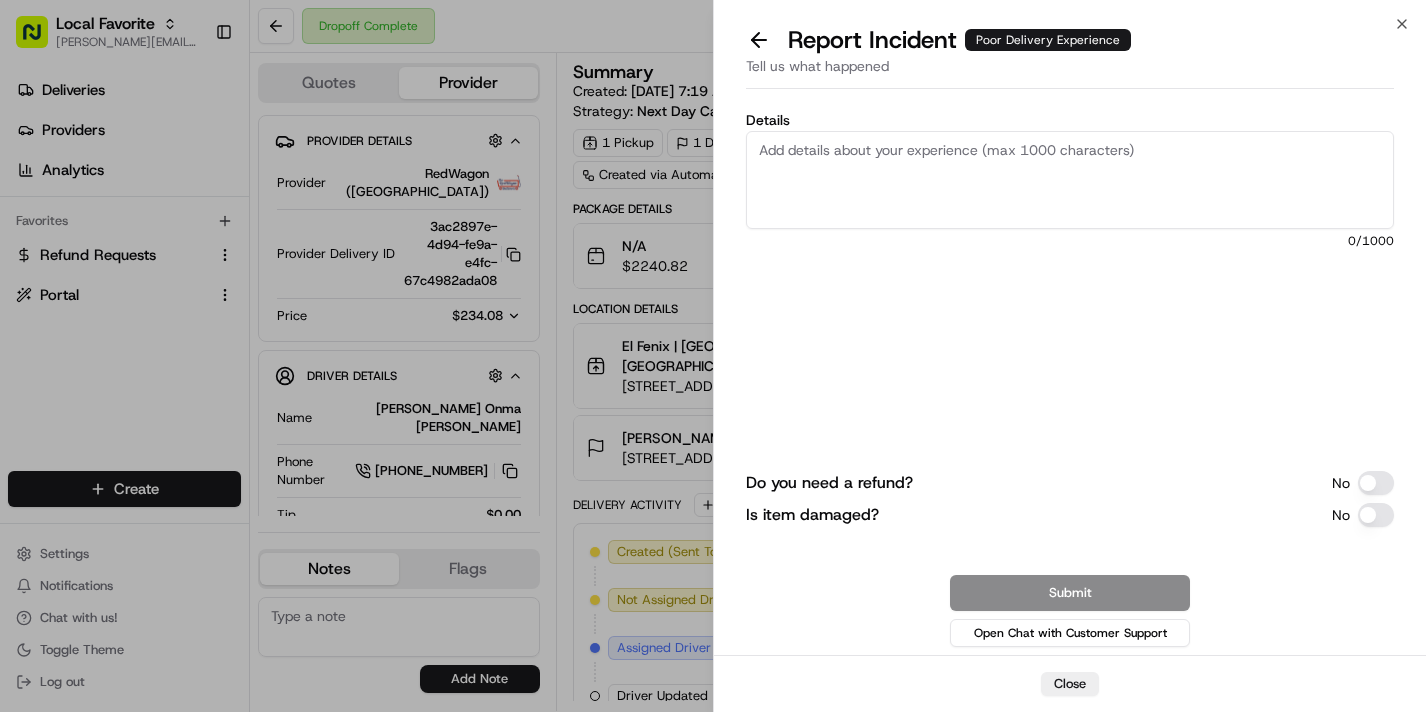 click on "Details" at bounding box center [1070, 180] 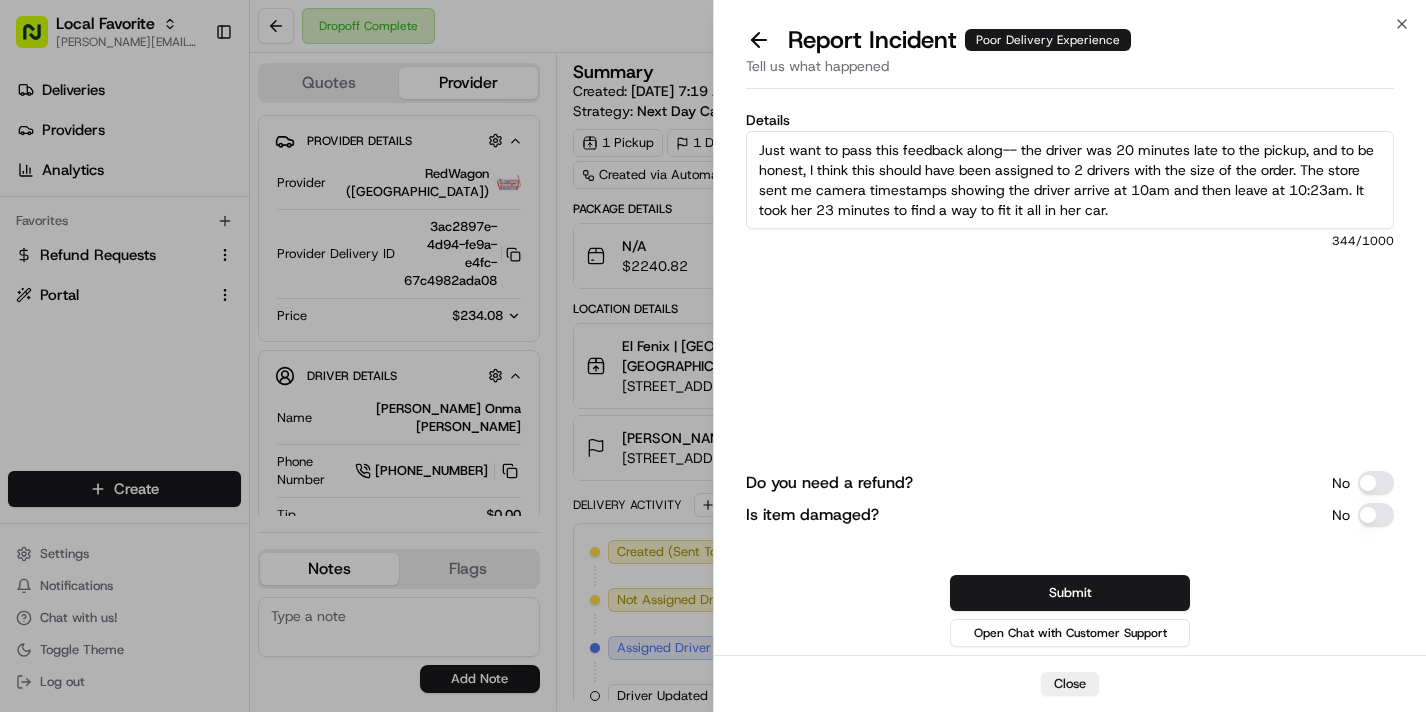 drag, startPoint x: 1269, startPoint y: 152, endPoint x: 1267, endPoint y: 215, distance: 63.03174 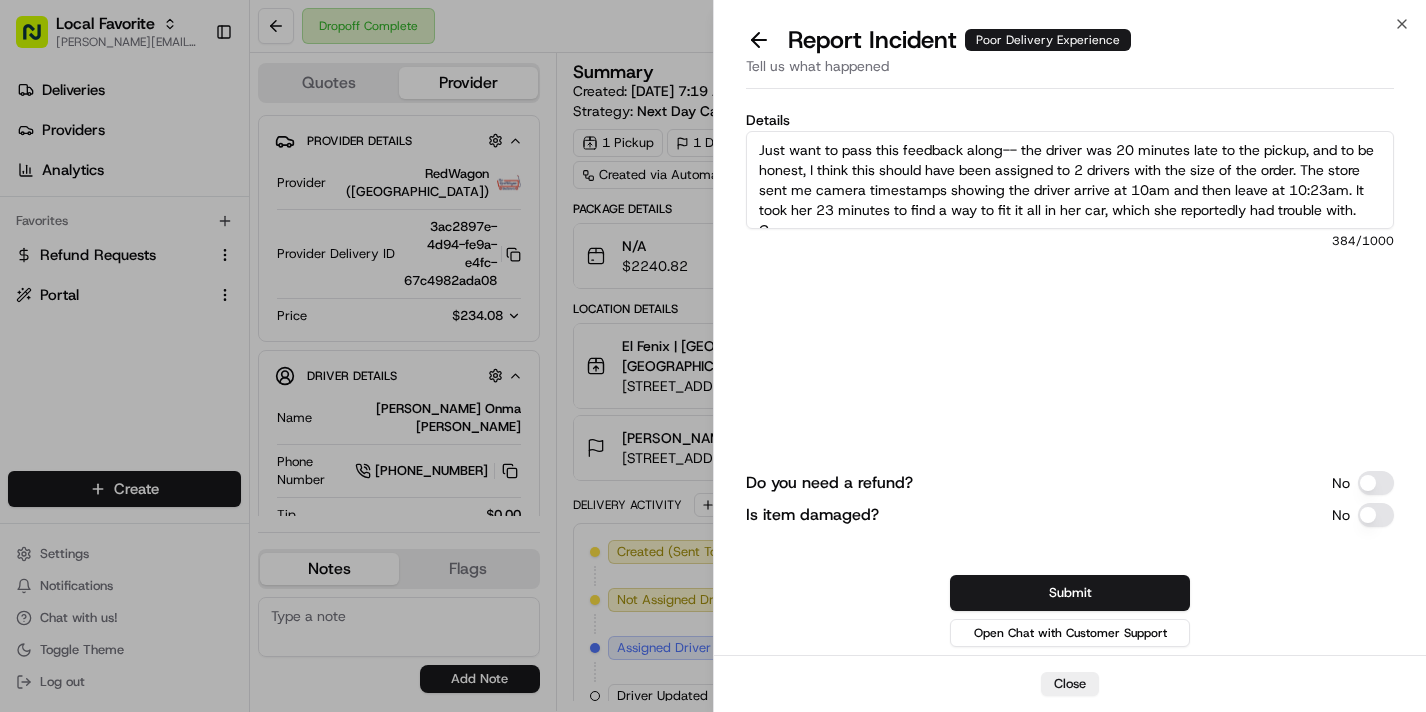 scroll, scrollTop: 11, scrollLeft: 0, axis: vertical 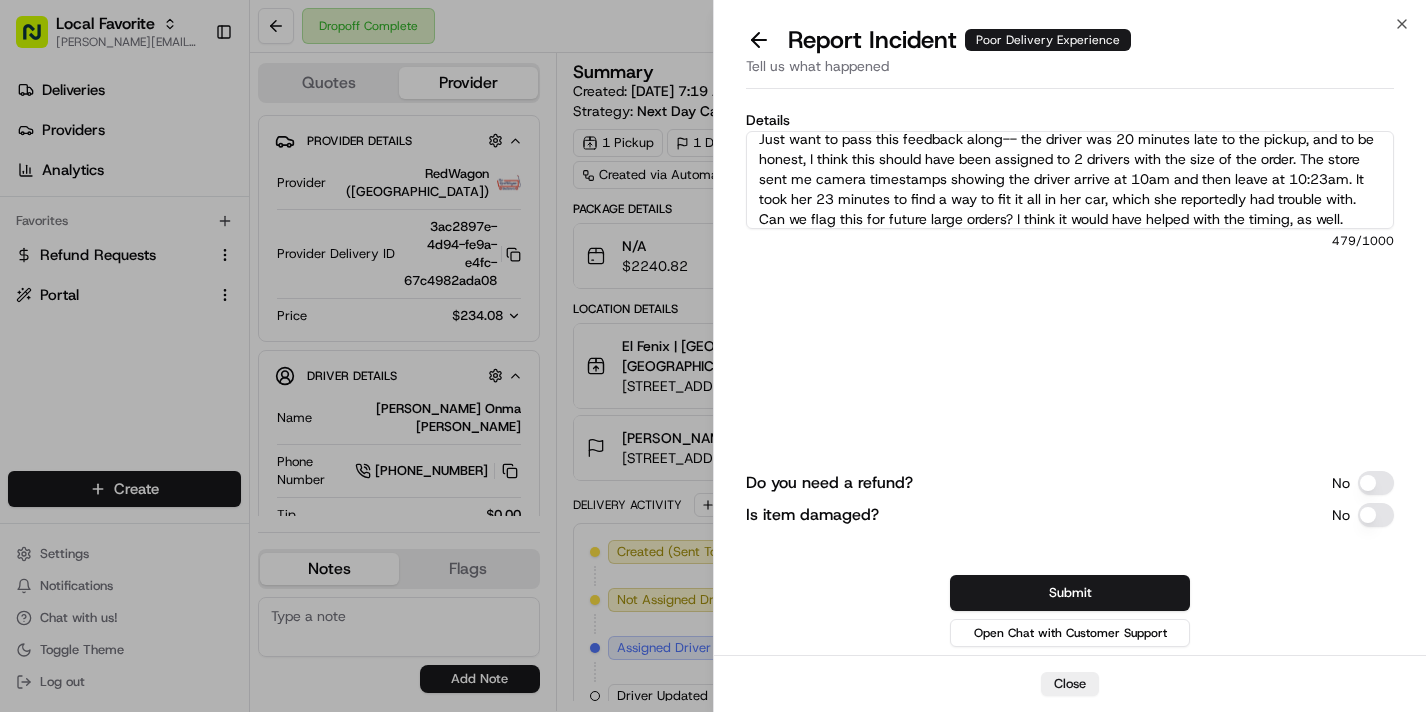 type on "Just want to pass this feedback along-- the driver was 20 minutes late to the pickup, and to be honest, I think this should have been assigned to 2 drivers with the size of the order. The store sent me camera timestamps showing the driver arrive at 10am and then leave at 10:23am. It took her 23 minutes to find a way to fit it all in her car, which she reportedly had trouble with. Can we flag this for future large orders? I think it would have helped with the timing, as well." 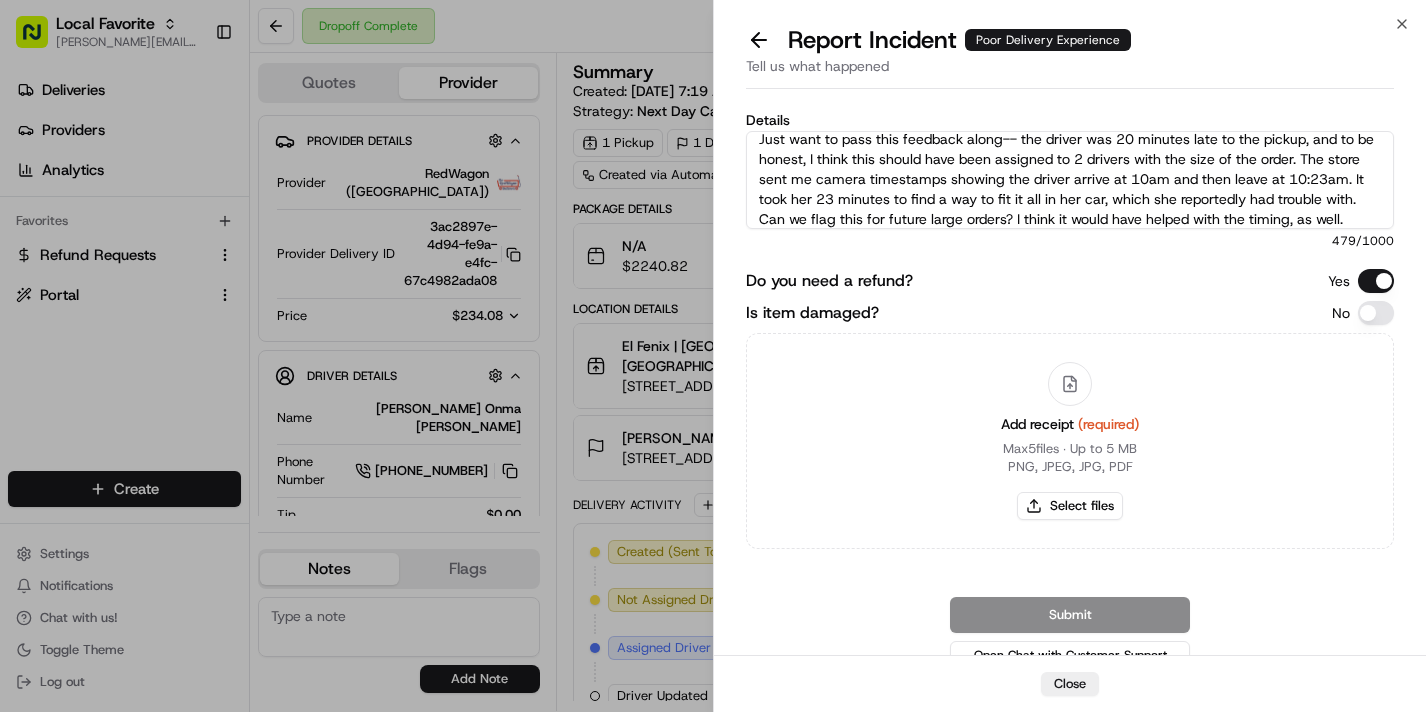 click on "Do you need a refund?" at bounding box center [1376, 281] 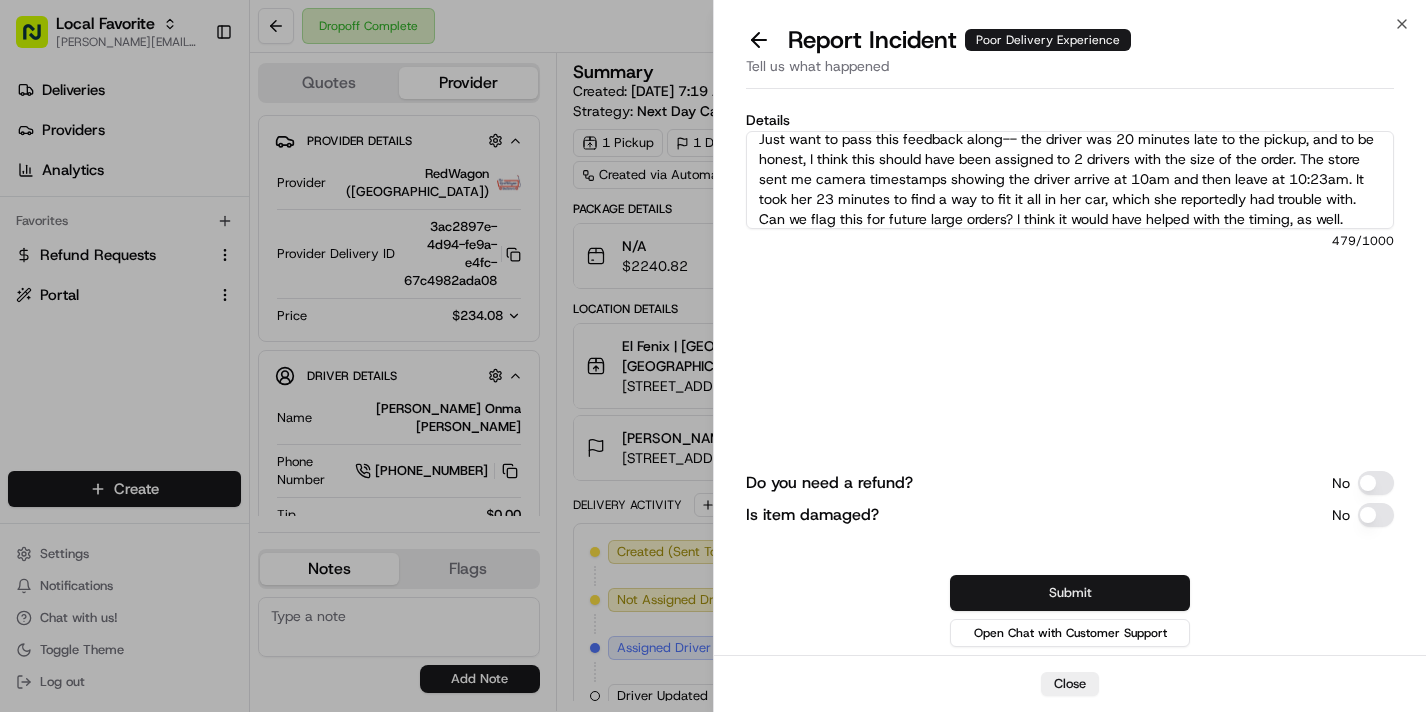 click on "Submit" at bounding box center (1070, 593) 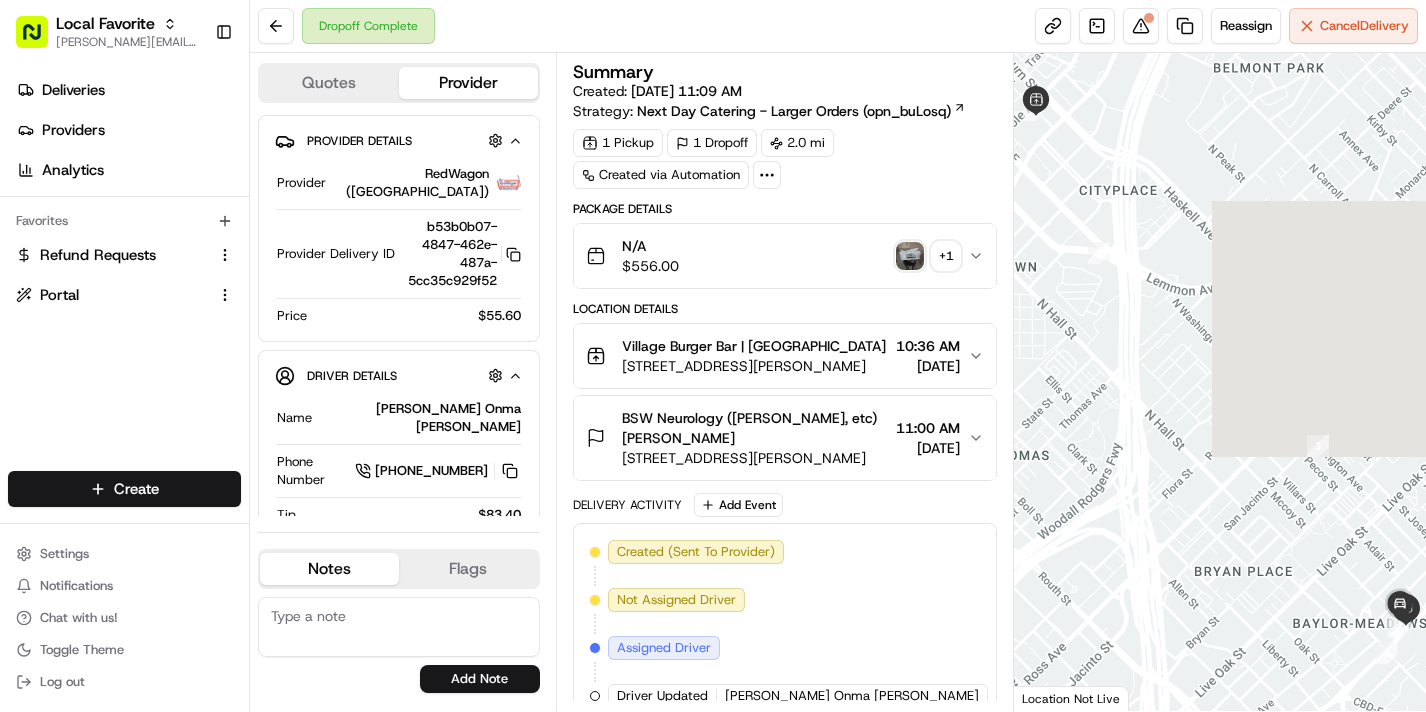 scroll, scrollTop: 0, scrollLeft: 0, axis: both 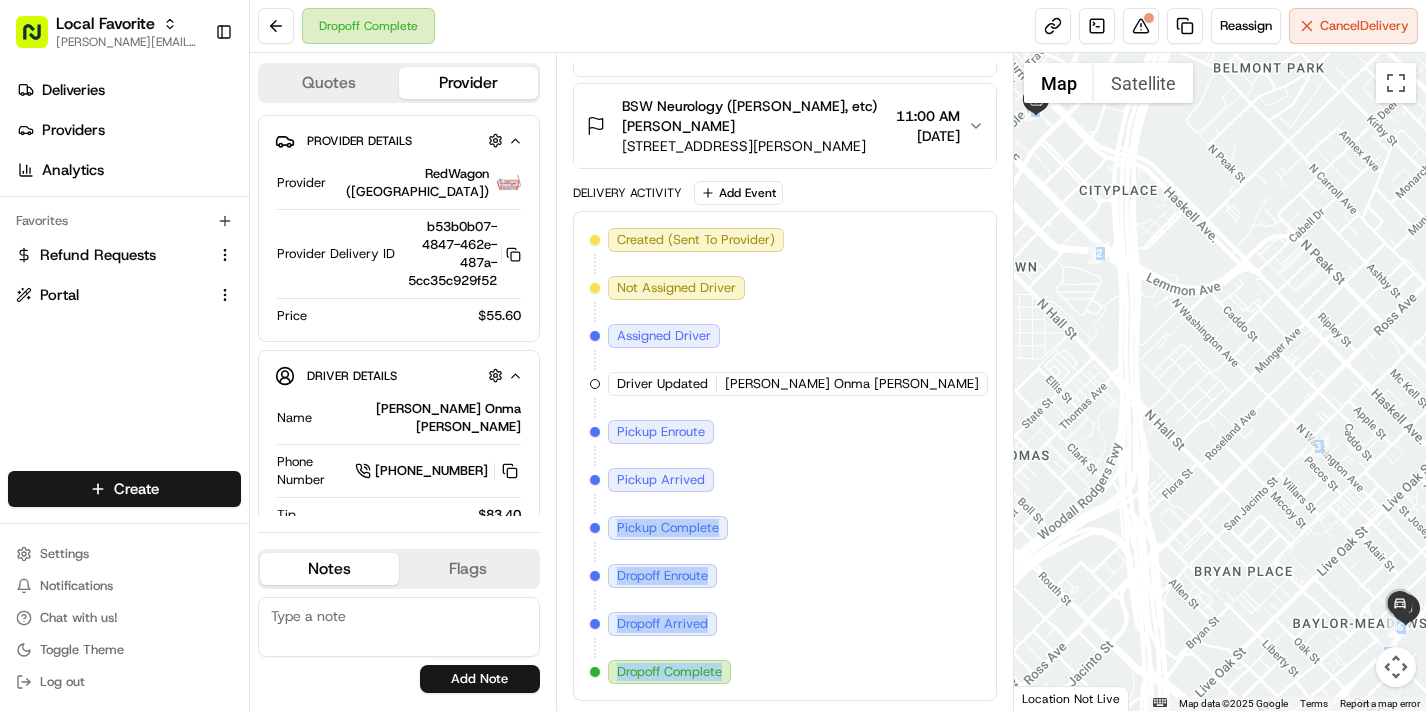 drag, startPoint x: 995, startPoint y: 461, endPoint x: 1054, endPoint y: 456, distance: 59.211487 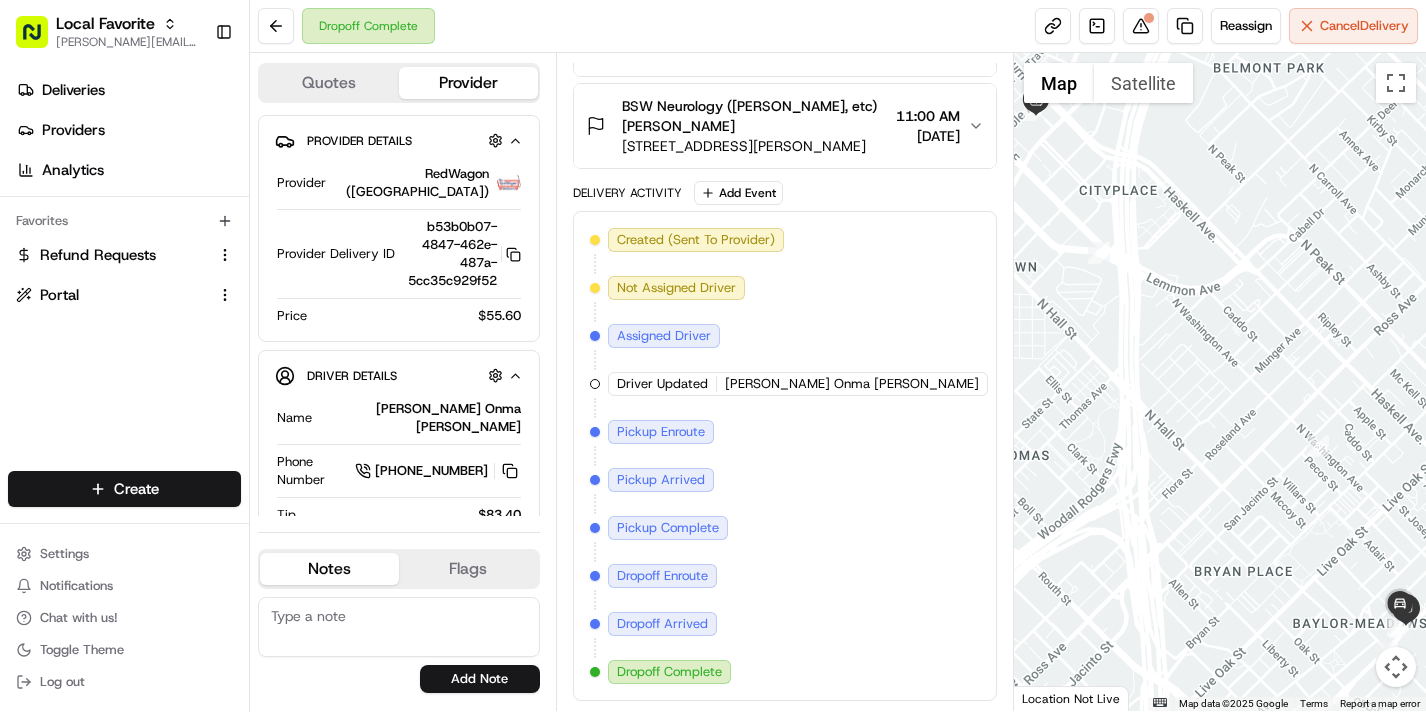 click on "Created (Sent To Provider) RedWagon ([GEOGRAPHIC_DATA]) [DATE] 11:17 AM CDT Not Assigned Driver RedWagon ([GEOGRAPHIC_DATA]) [DATE] 12:18 PM CDT Assigned Driver RedWagon ([GEOGRAPHIC_DATA]) [DATE] 5:45 PM CDT Driver Updated [GEOGRAPHIC_DATA] Onma  [PERSON_NAME] RedWagon ([GEOGRAPHIC_DATA]) [DATE] 5:45 PM CDT Pickup Enroute RedWagon ([GEOGRAPHIC_DATA]) [DATE] 10:57 AM CDT Pickup Arrived RedWagon ([GEOGRAPHIC_DATA]) [DATE] 10:57 AM CDT Pickup Complete RedWagon ([GEOGRAPHIC_DATA]) [DATE] 11:00 AM CDT Dropoff Enroute [GEOGRAPHIC_DATA] ([GEOGRAPHIC_DATA]) [DATE] 11:00 AM CDT Dropoff Arrived RedWagon ([GEOGRAPHIC_DATA]) [DATE] 11:14 AM CDT Dropoff Complete RedWagon ([GEOGRAPHIC_DATA]) [DATE] 11:14 AM CDT" at bounding box center (785, 456) 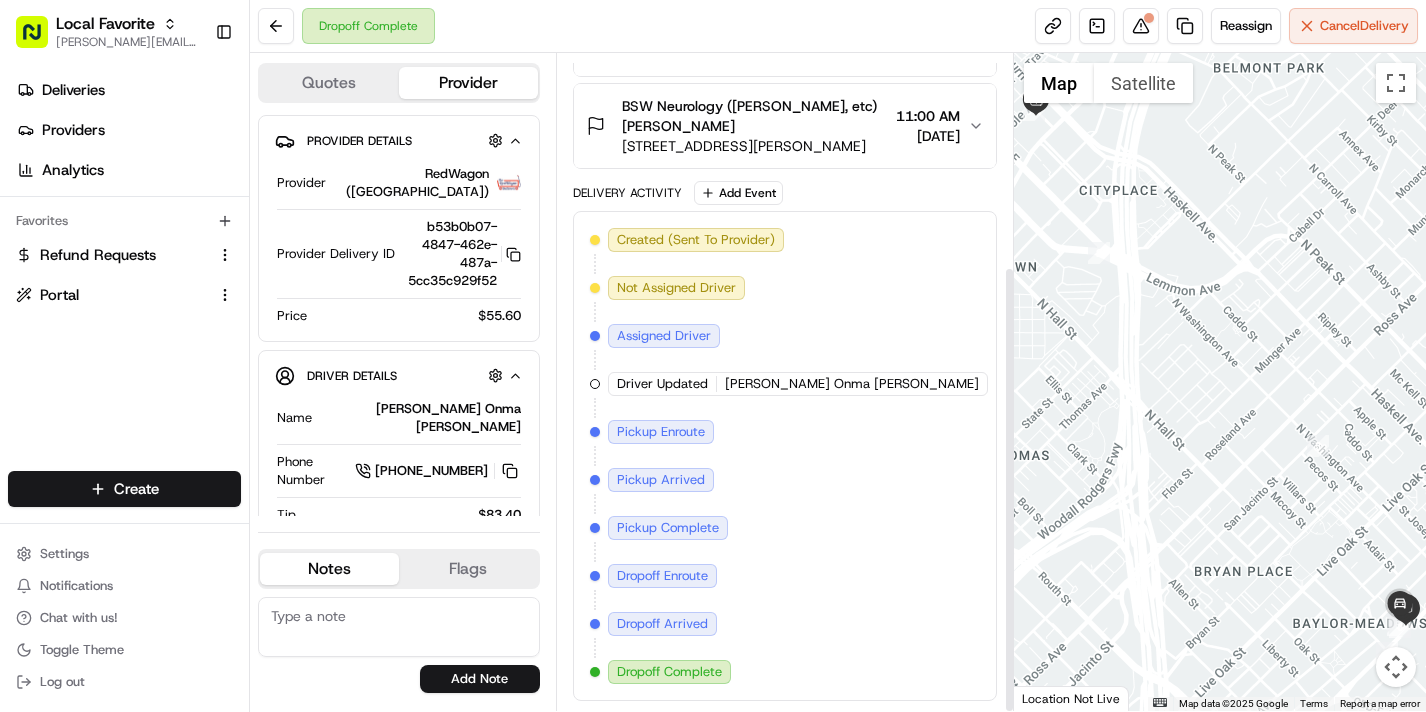 scroll, scrollTop: 312, scrollLeft: 0, axis: vertical 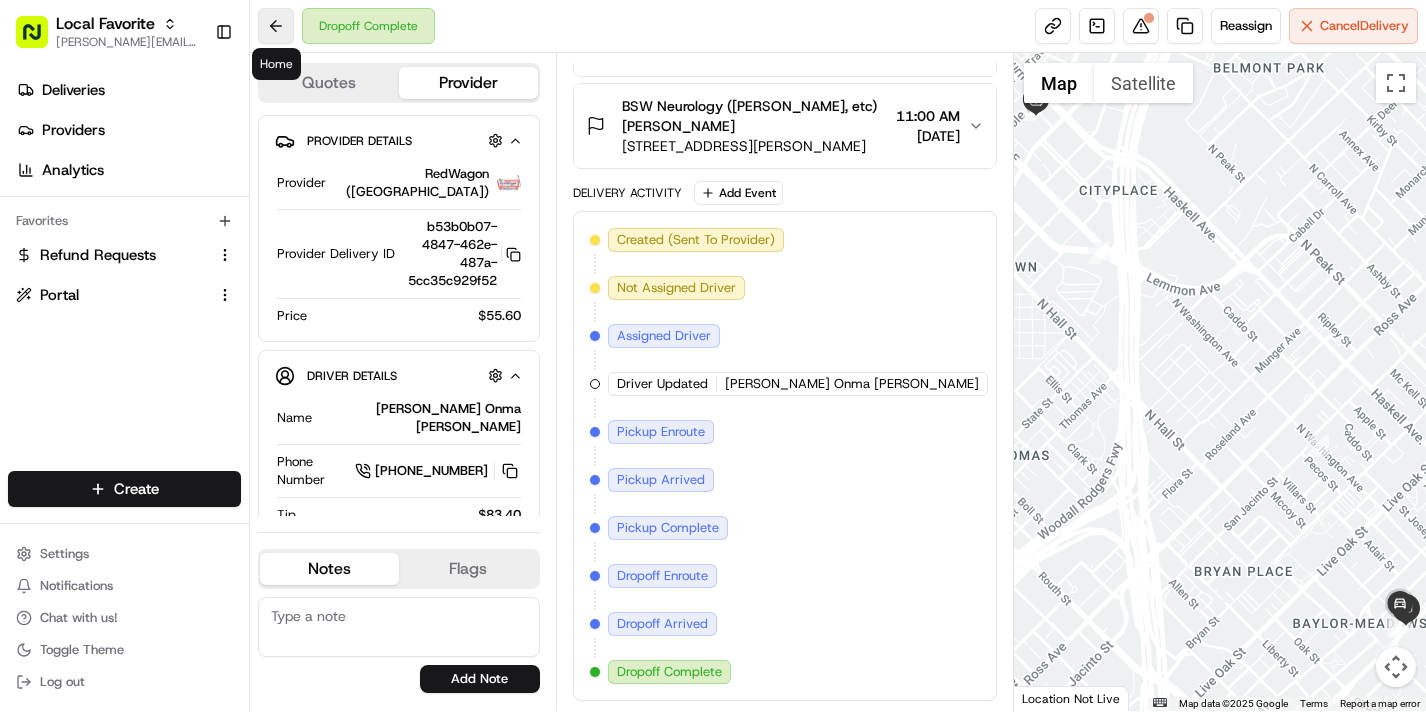 click at bounding box center (276, 26) 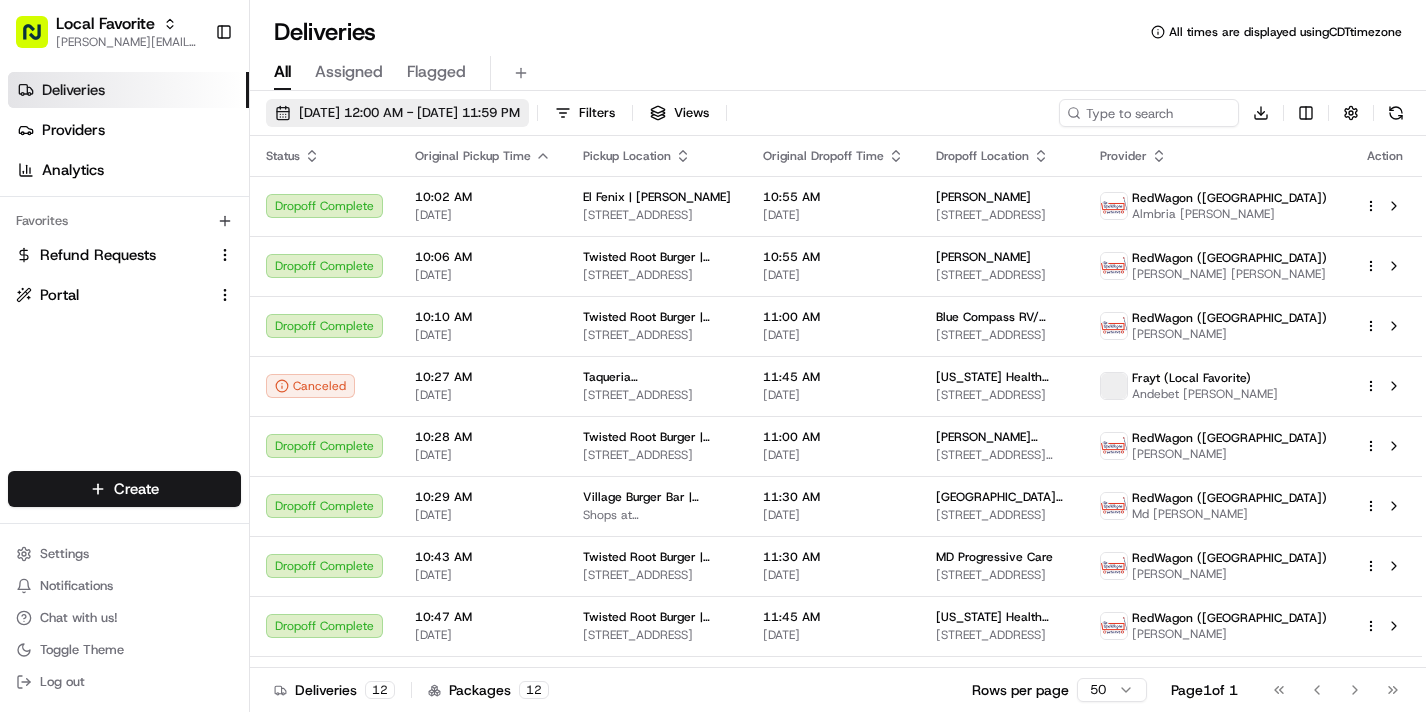click on "[DATE] 12:00 AM - [DATE] 11:59 PM" at bounding box center [409, 113] 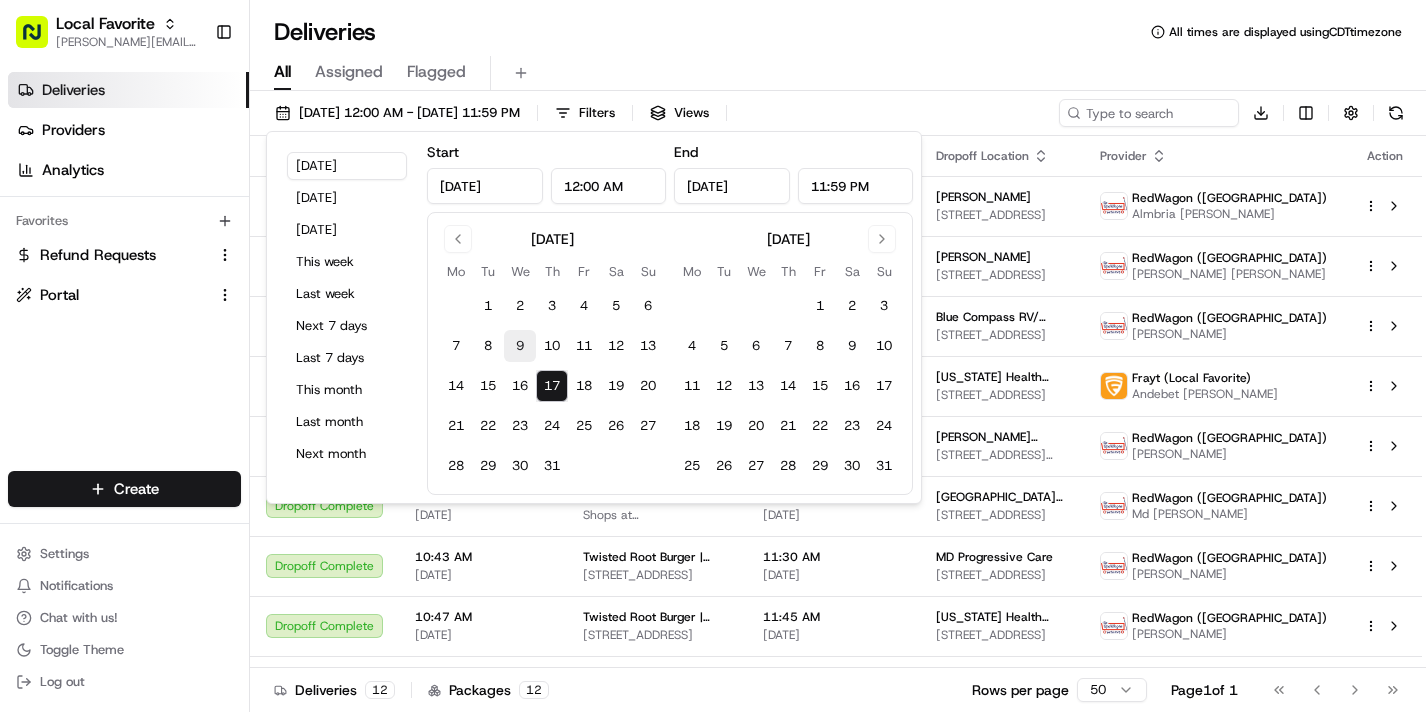 click on "9" at bounding box center (520, 346) 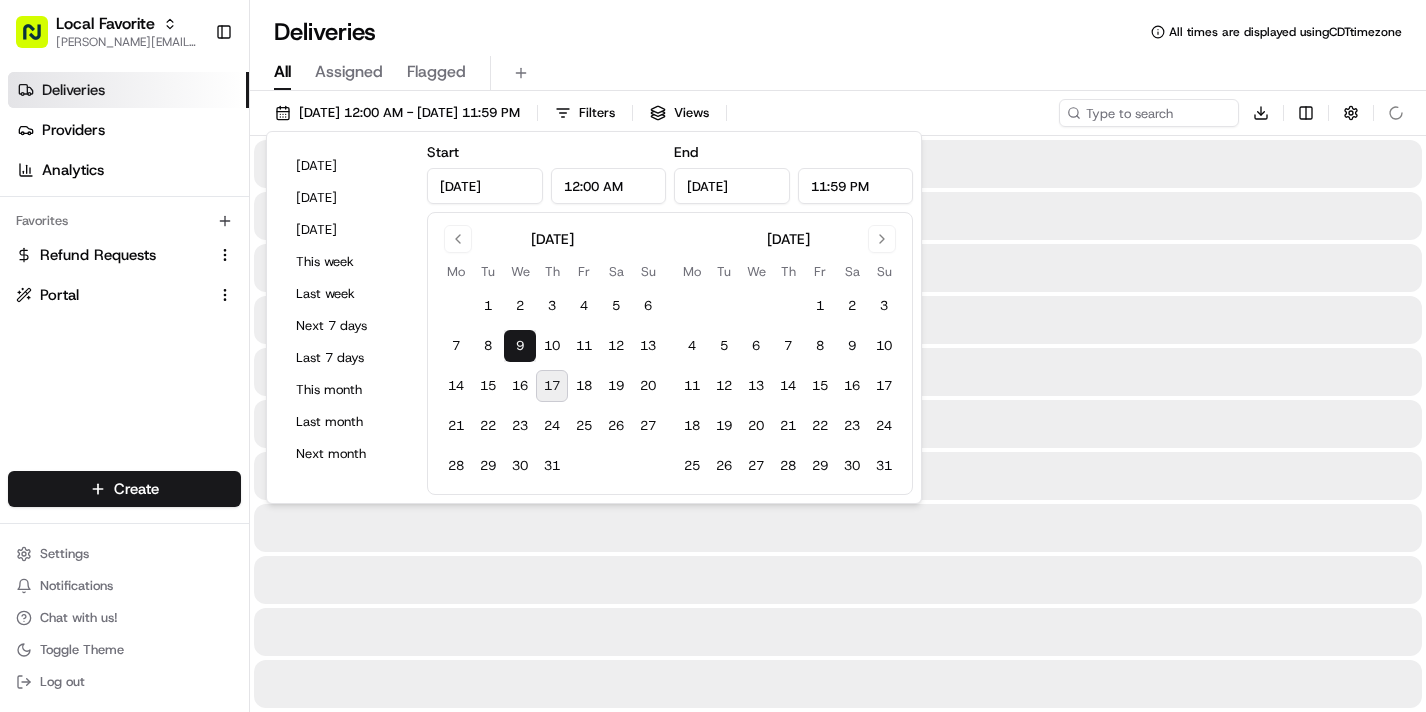 click on "Deliveries All times are displayed using  CDT  timezone" at bounding box center [838, 32] 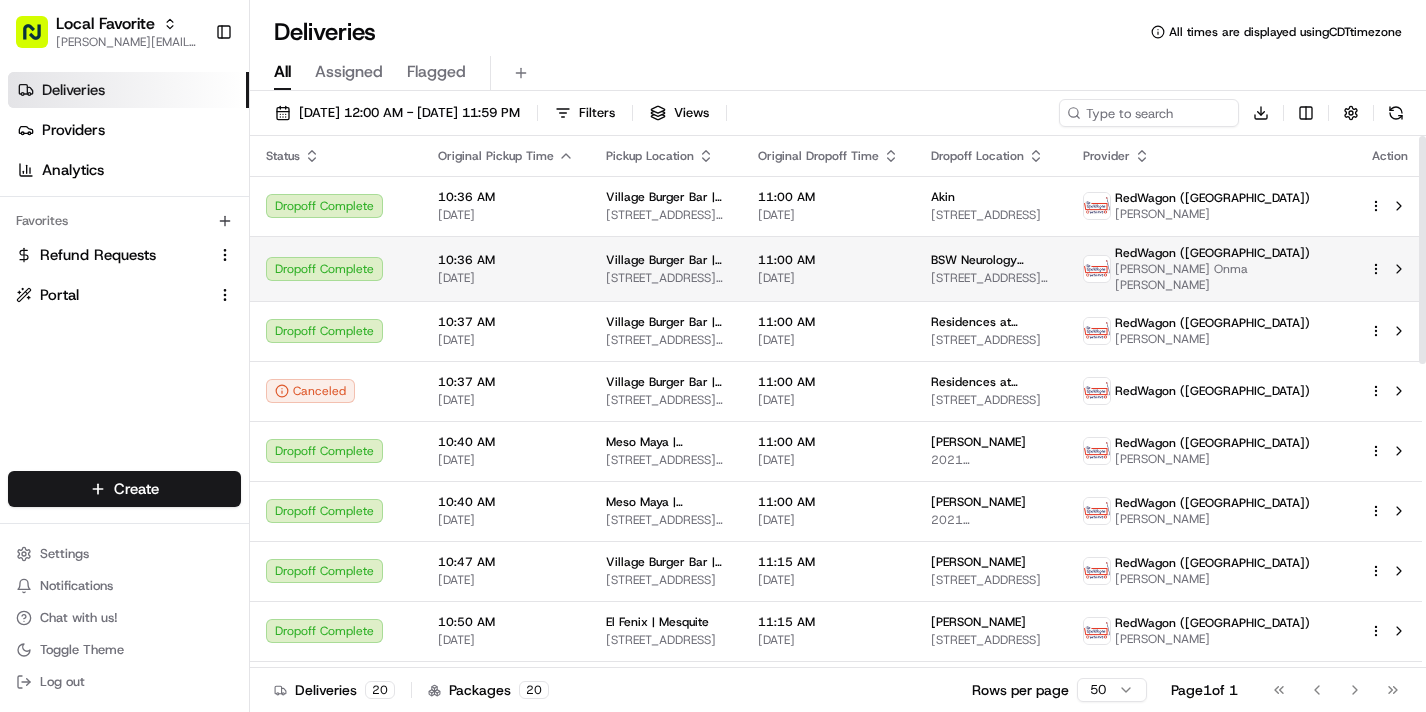 scroll, scrollTop: 0, scrollLeft: 0, axis: both 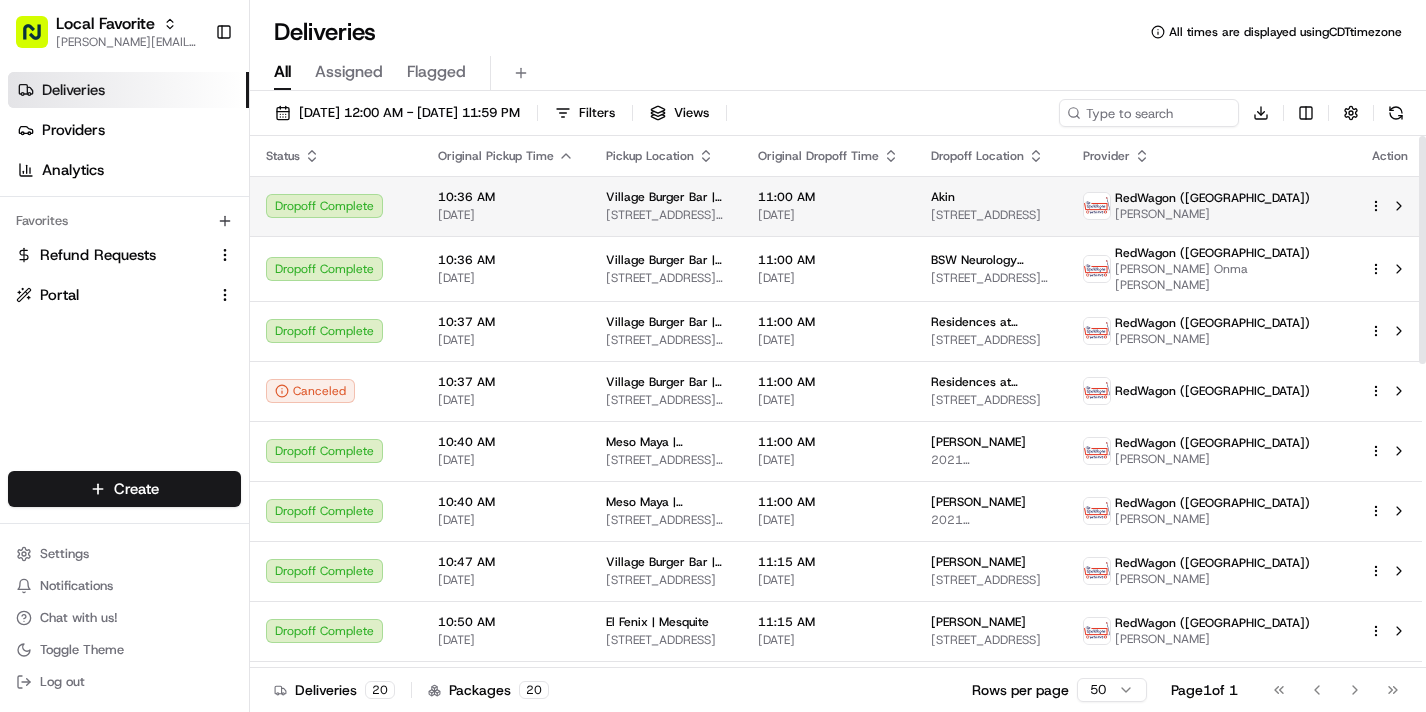click on "11:00 AM 07/09/2025" at bounding box center [828, 206] 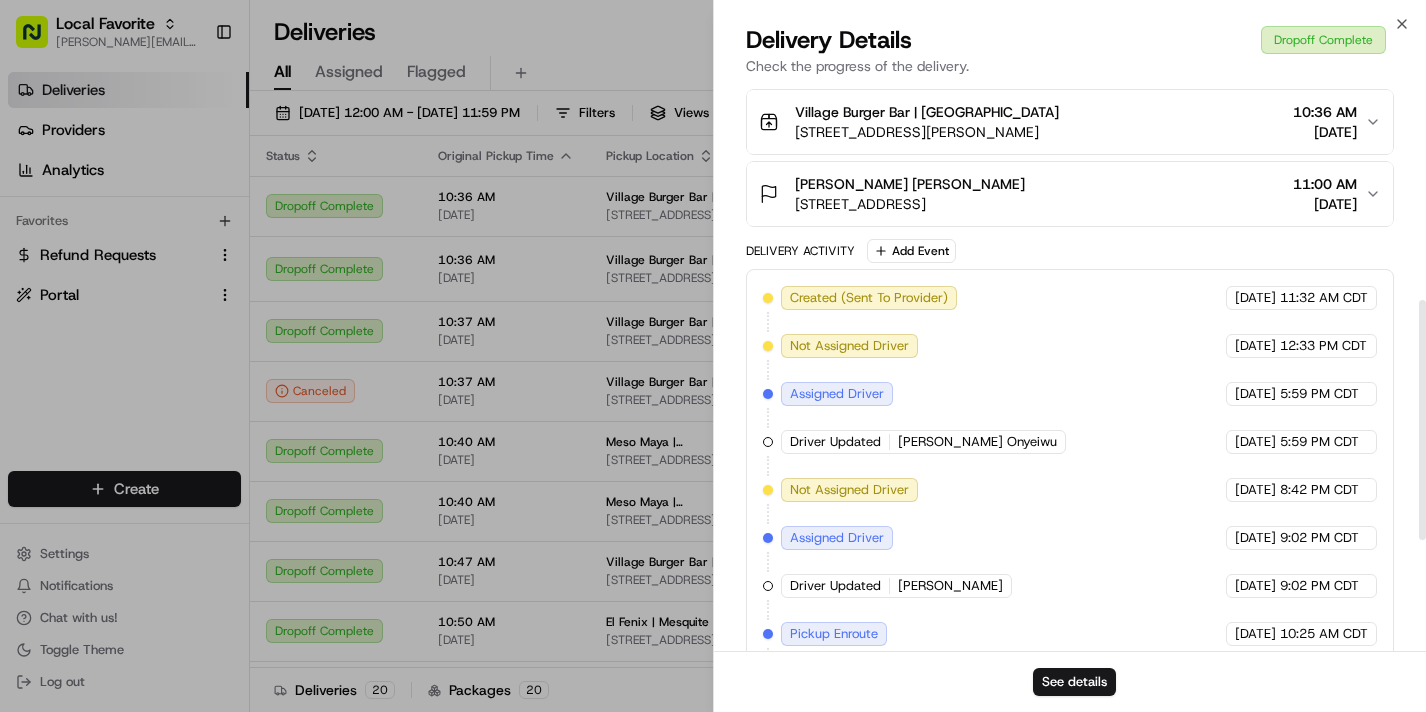 scroll, scrollTop: 513, scrollLeft: 0, axis: vertical 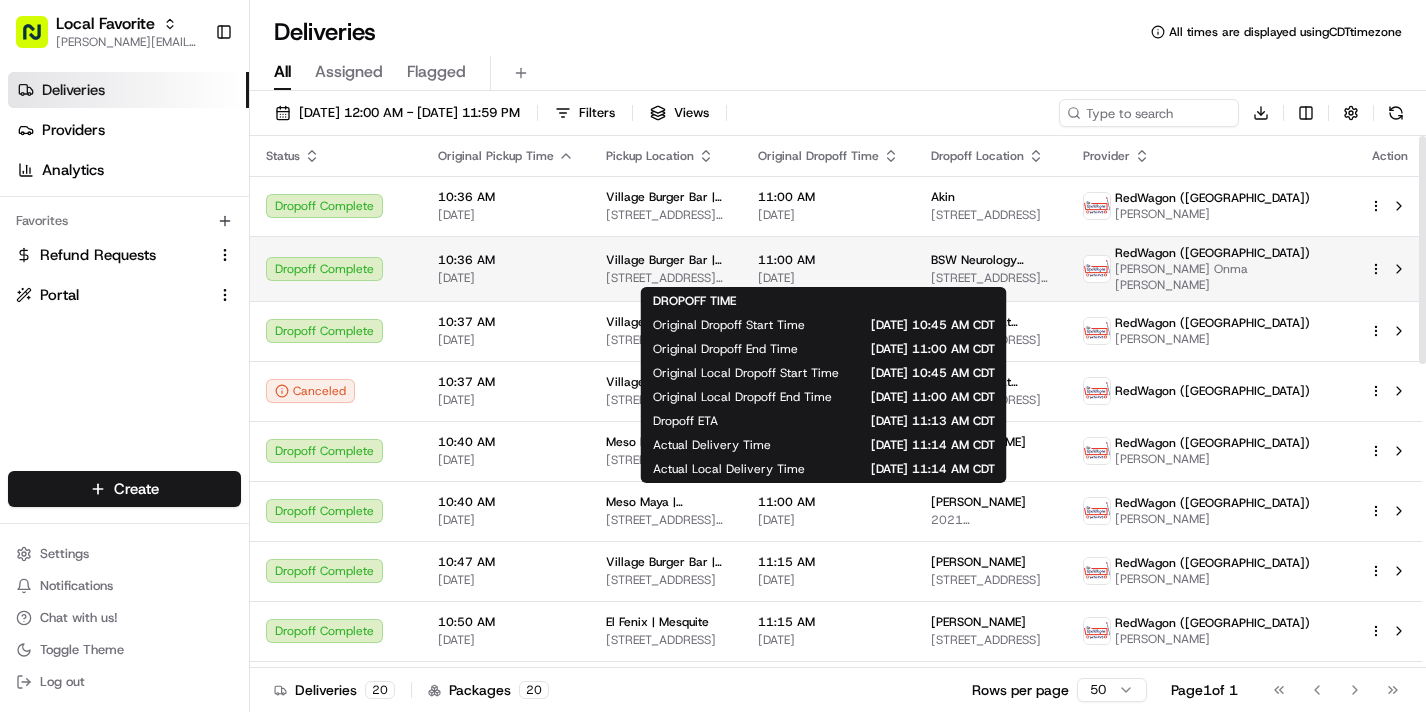 click on "07/09/2025" at bounding box center (828, 278) 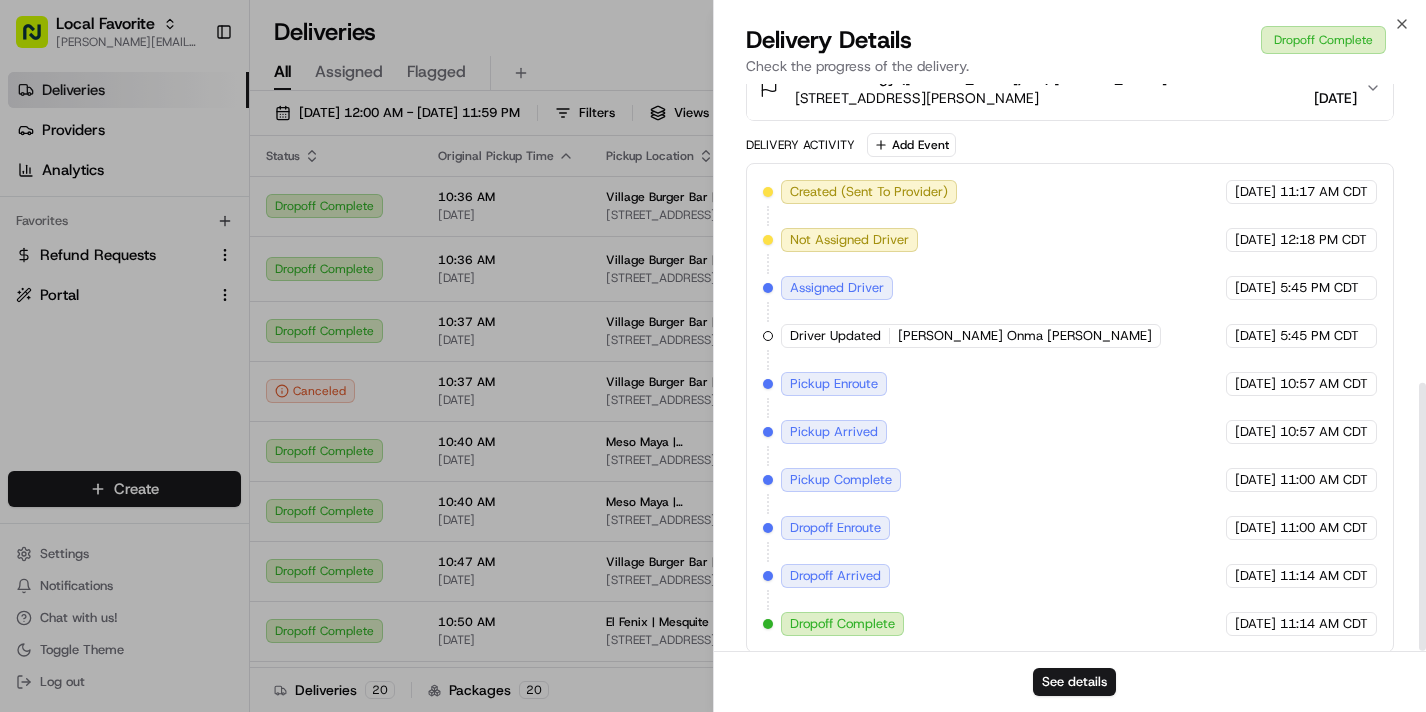 scroll, scrollTop: 631, scrollLeft: 0, axis: vertical 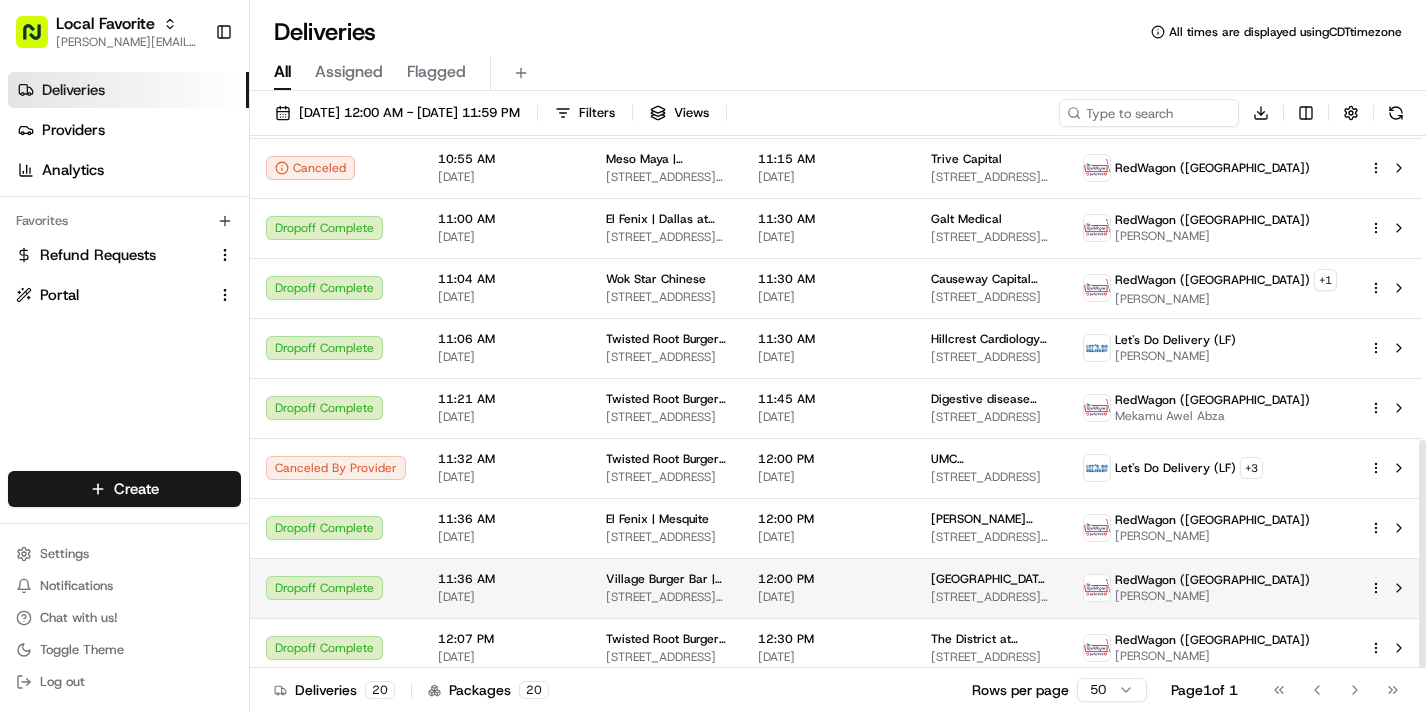 click on "07/09/2025" at bounding box center [828, 597] 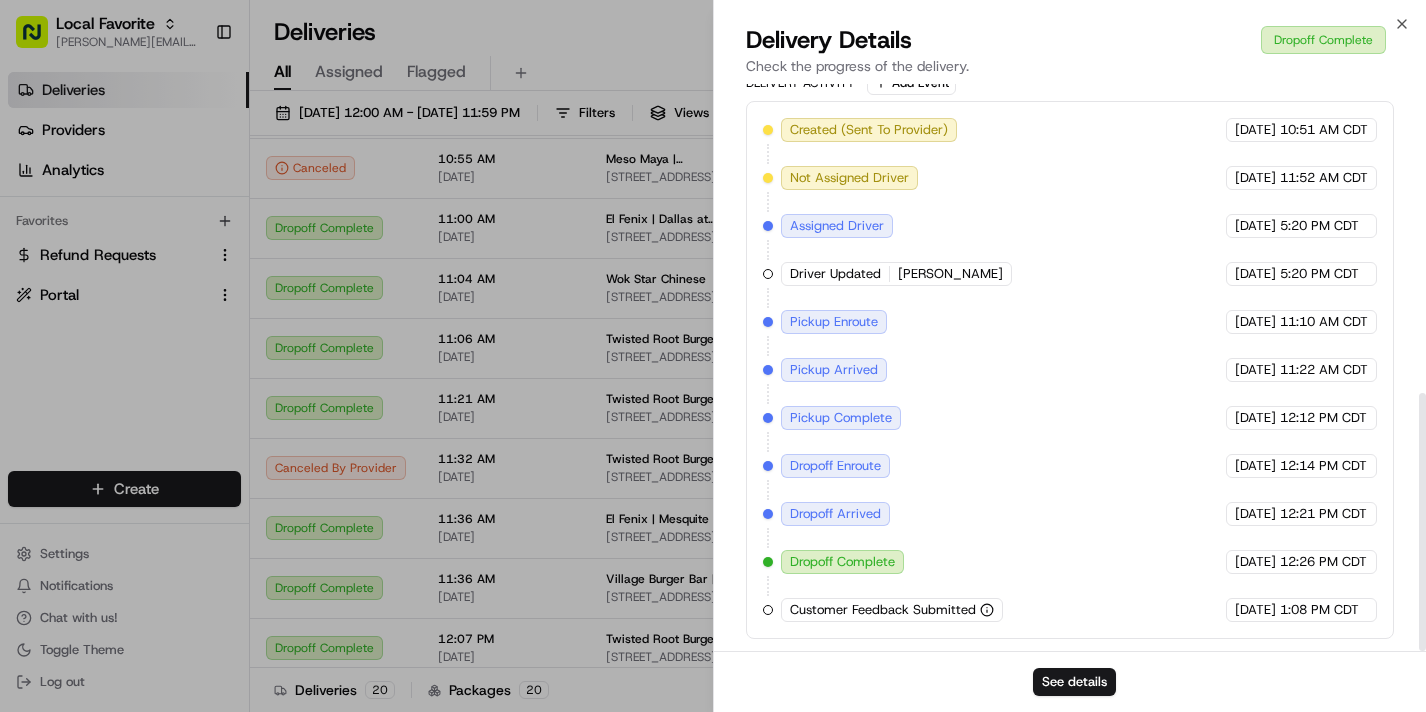 scroll, scrollTop: 679, scrollLeft: 0, axis: vertical 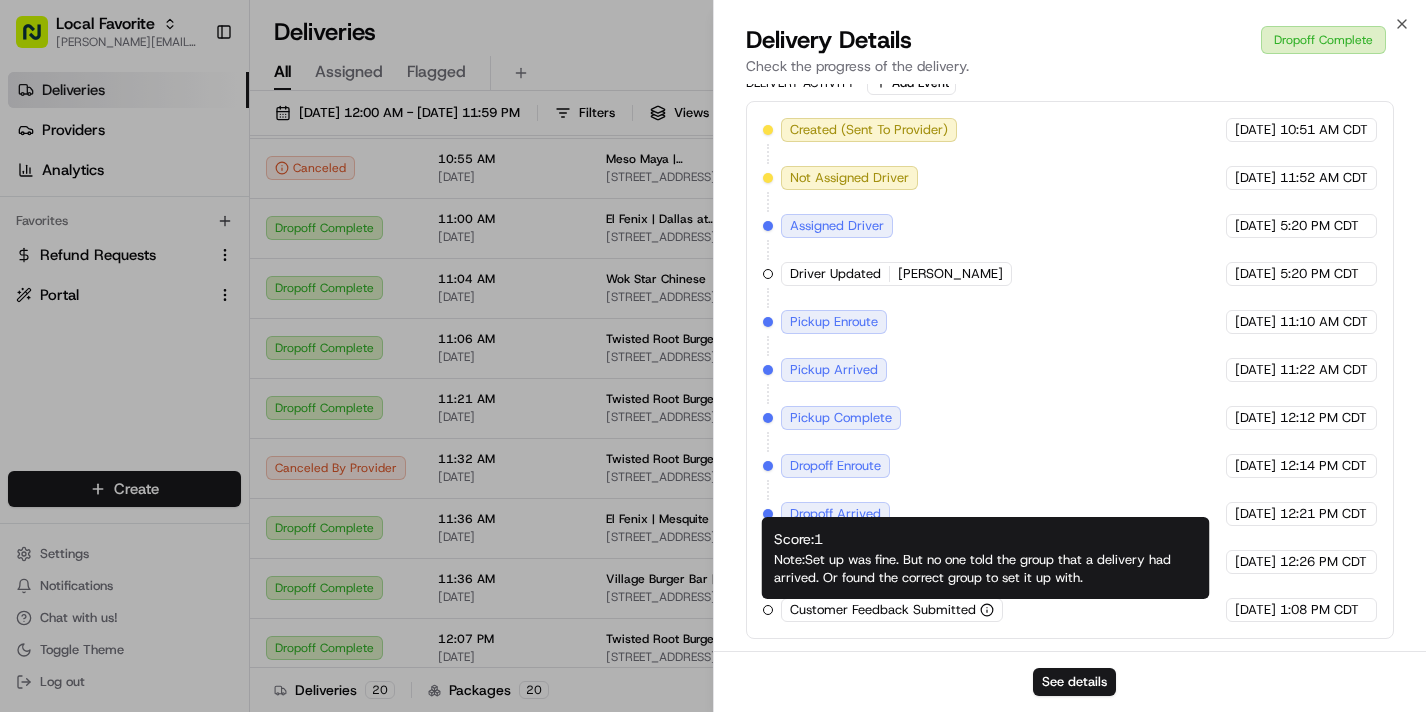 click 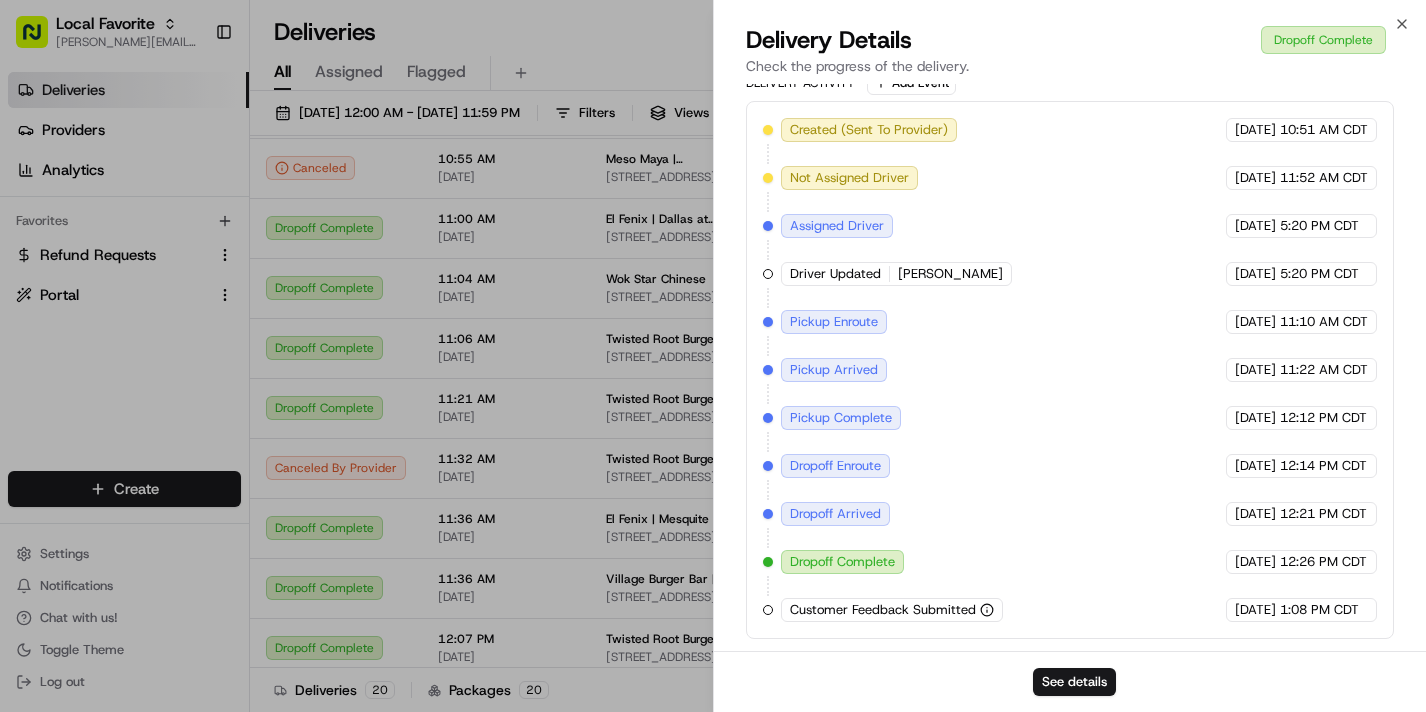 click 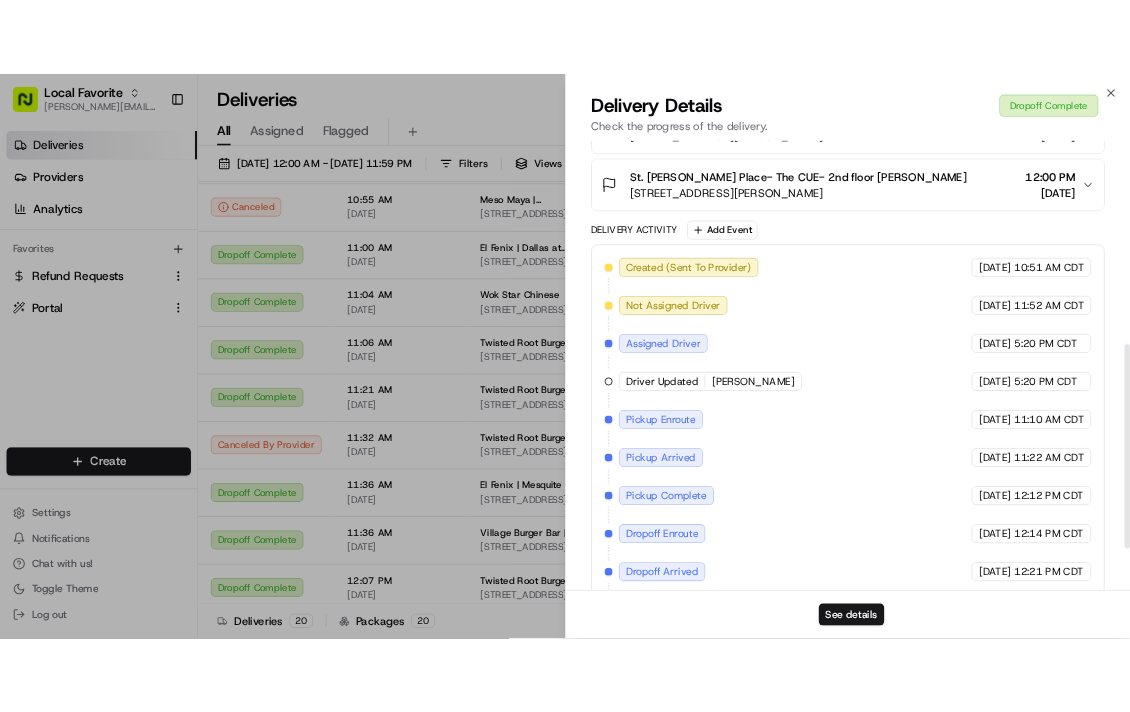 scroll, scrollTop: 564, scrollLeft: 0, axis: vertical 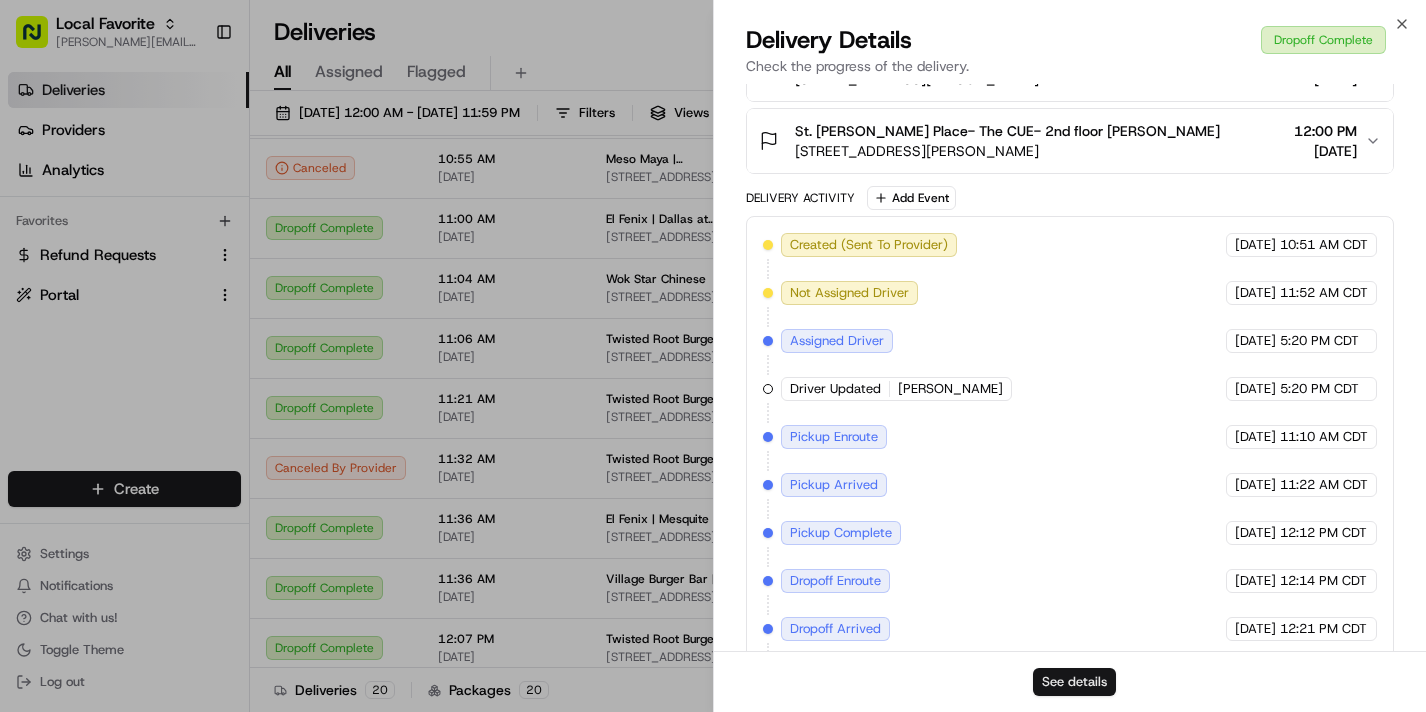 click on "See details" at bounding box center [1074, 682] 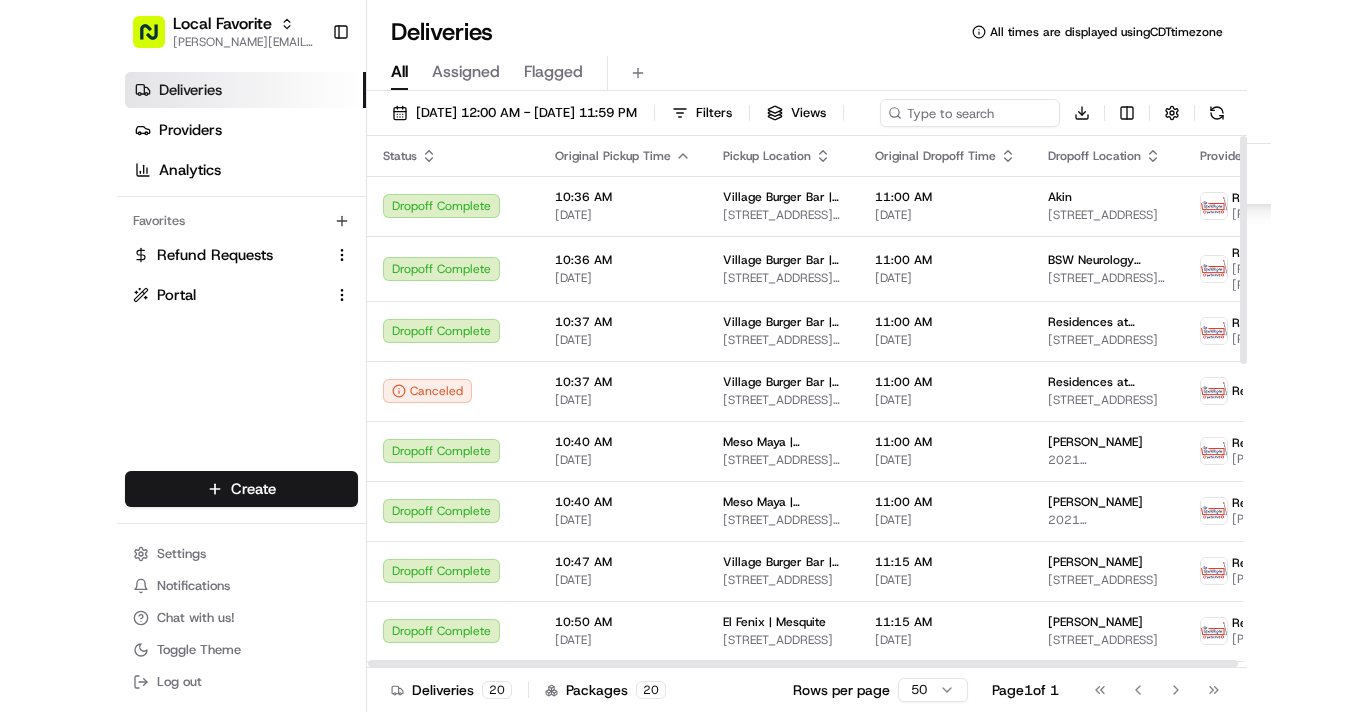 scroll, scrollTop: 0, scrollLeft: 0, axis: both 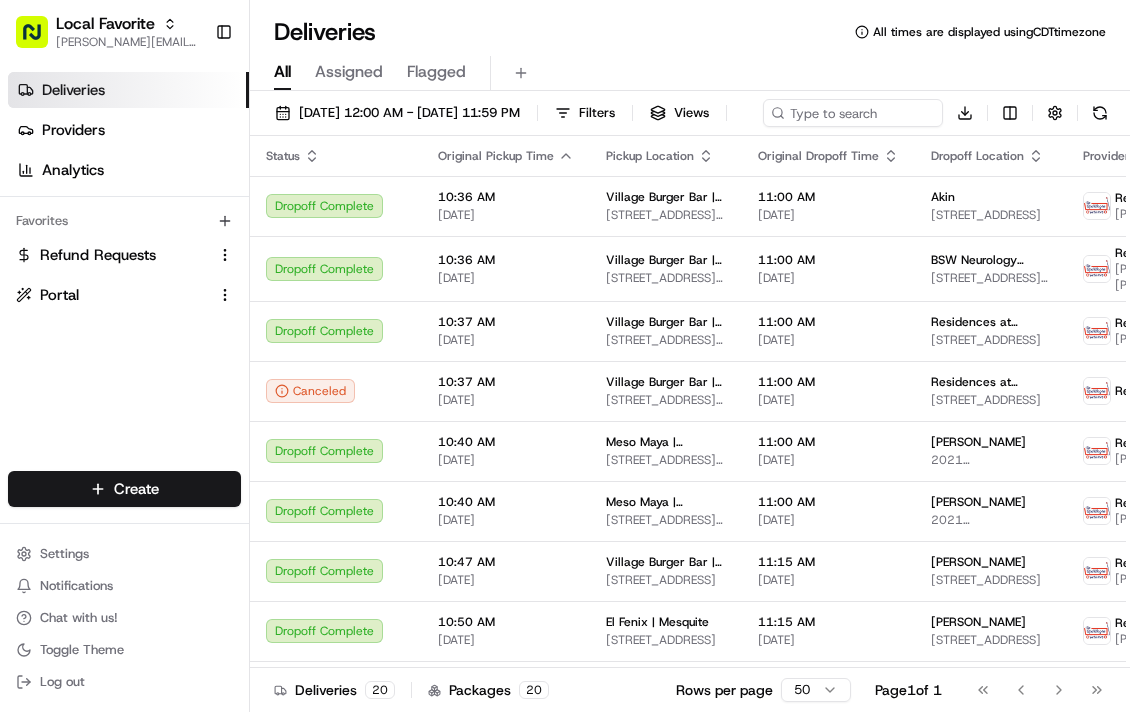 click on "Deliveries Providers Analytics Favorites Refund Requests Portal" at bounding box center (124, 275) 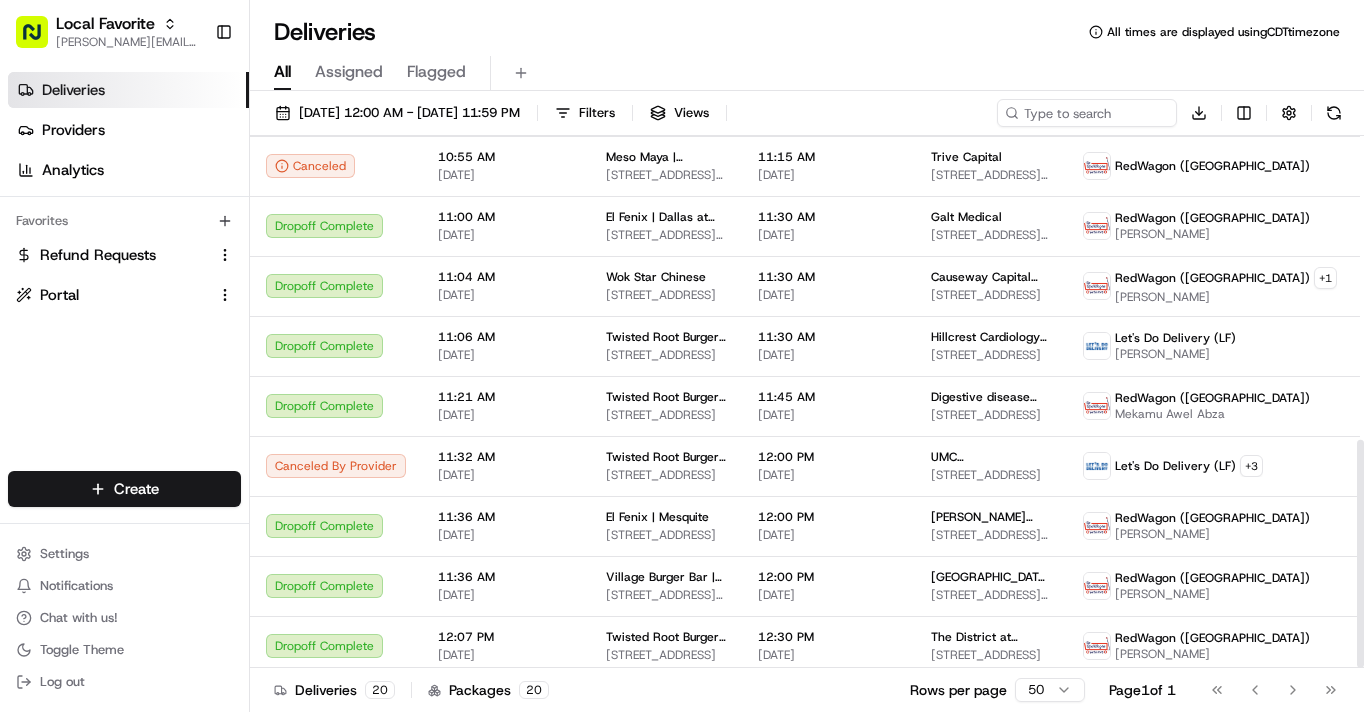 scroll, scrollTop: 708, scrollLeft: 0, axis: vertical 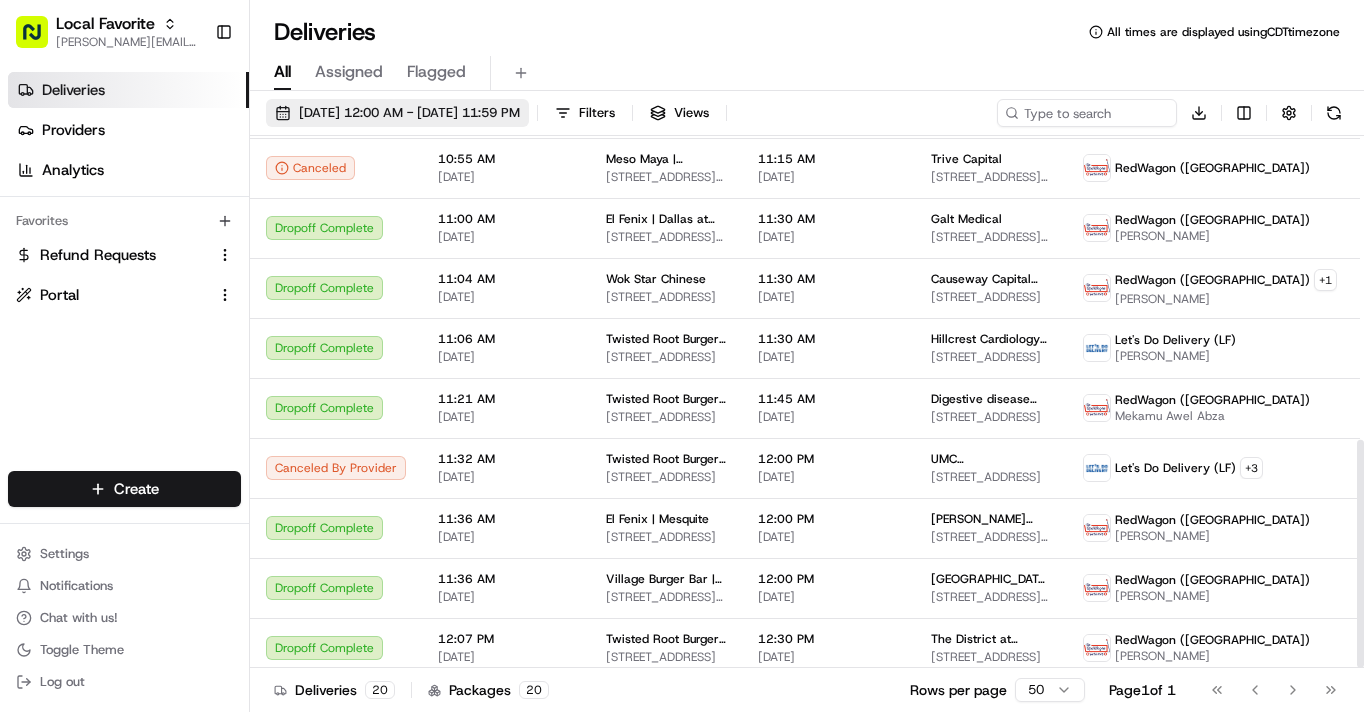 click on "07/09/2025 12:00 AM - 07/09/2025 11:59 PM" at bounding box center (409, 113) 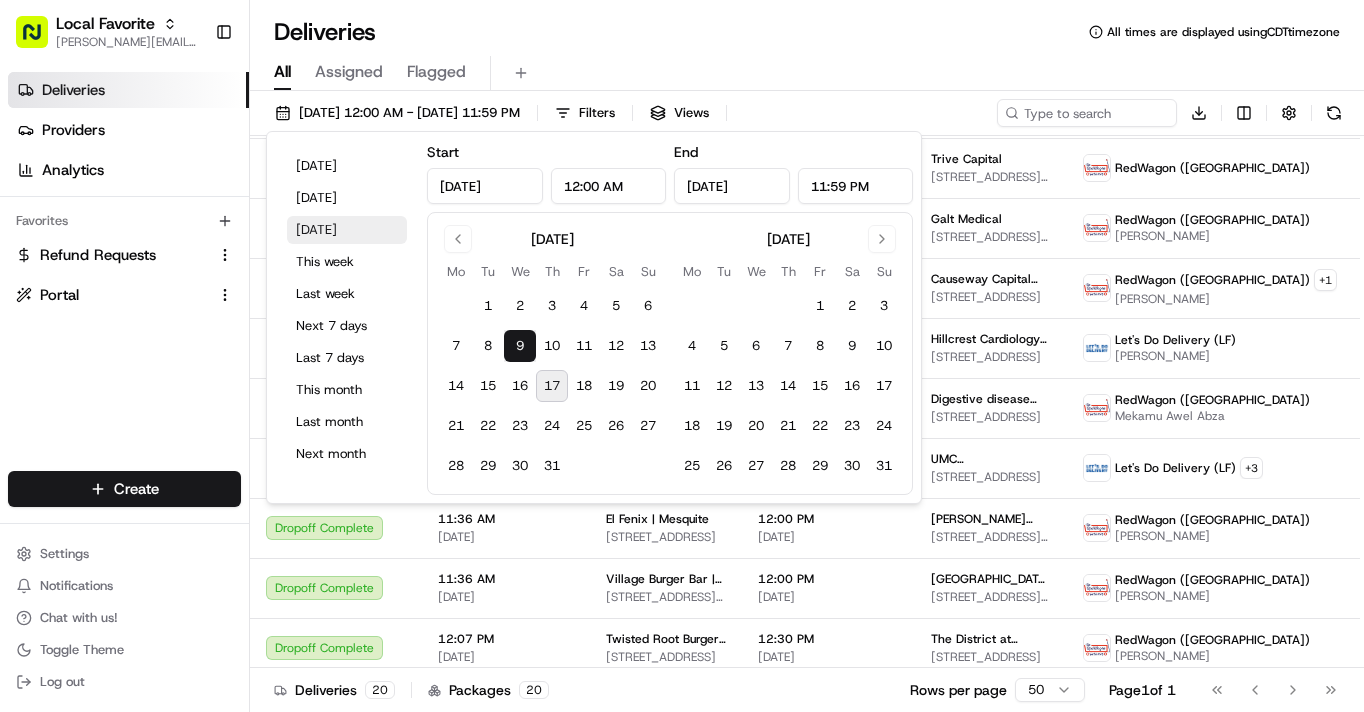 click on "Tomorrow" at bounding box center (347, 230) 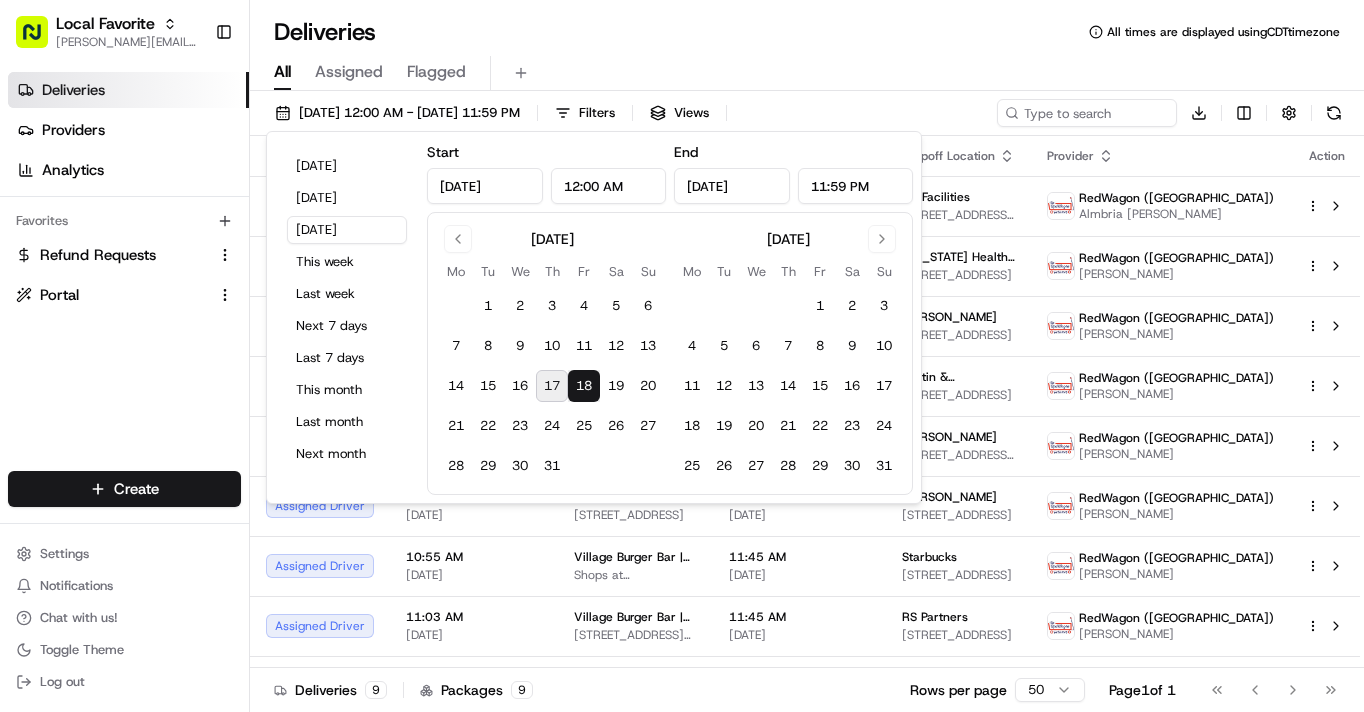 click on "All Assigned Flagged" at bounding box center [807, 73] 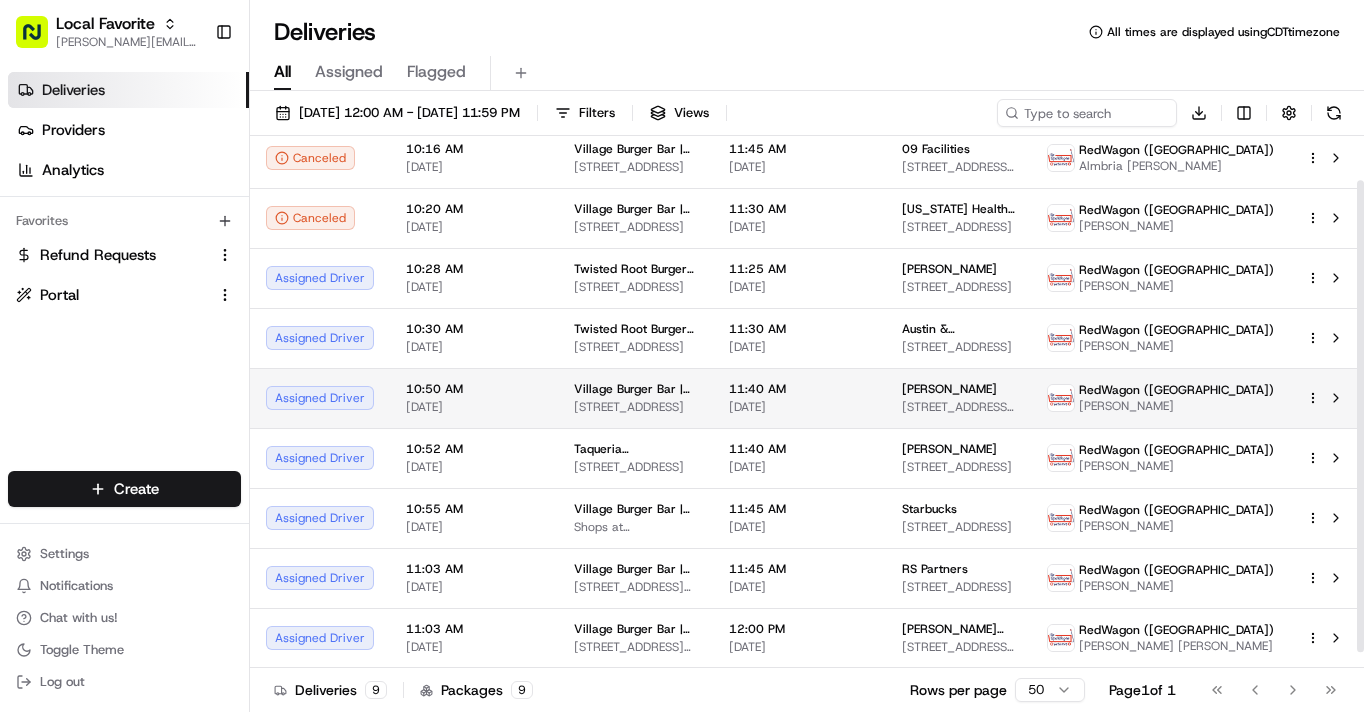 scroll, scrollTop: 2, scrollLeft: 0, axis: vertical 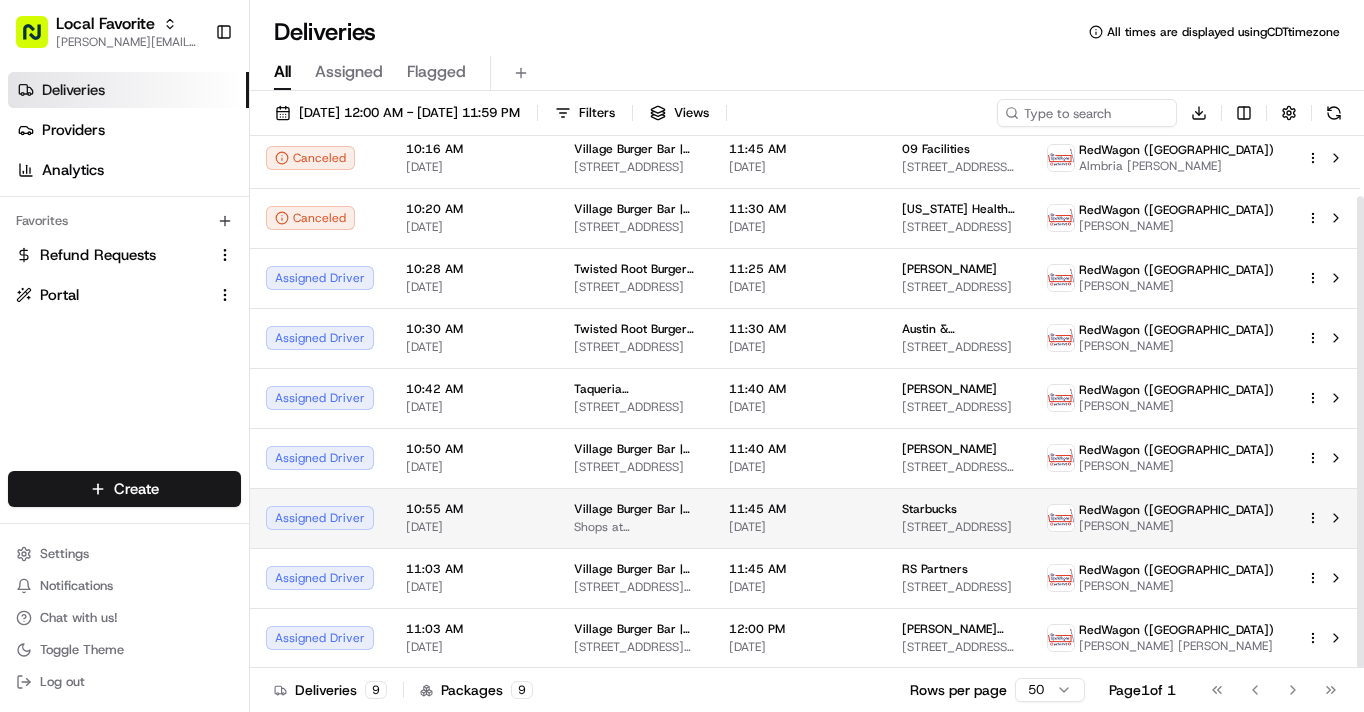 click on "Village Burger Bar | Legacy Plano Shops at Legacy, 5700 Legacy Dr A5, Plano, TX 75024, USA" at bounding box center [635, 518] 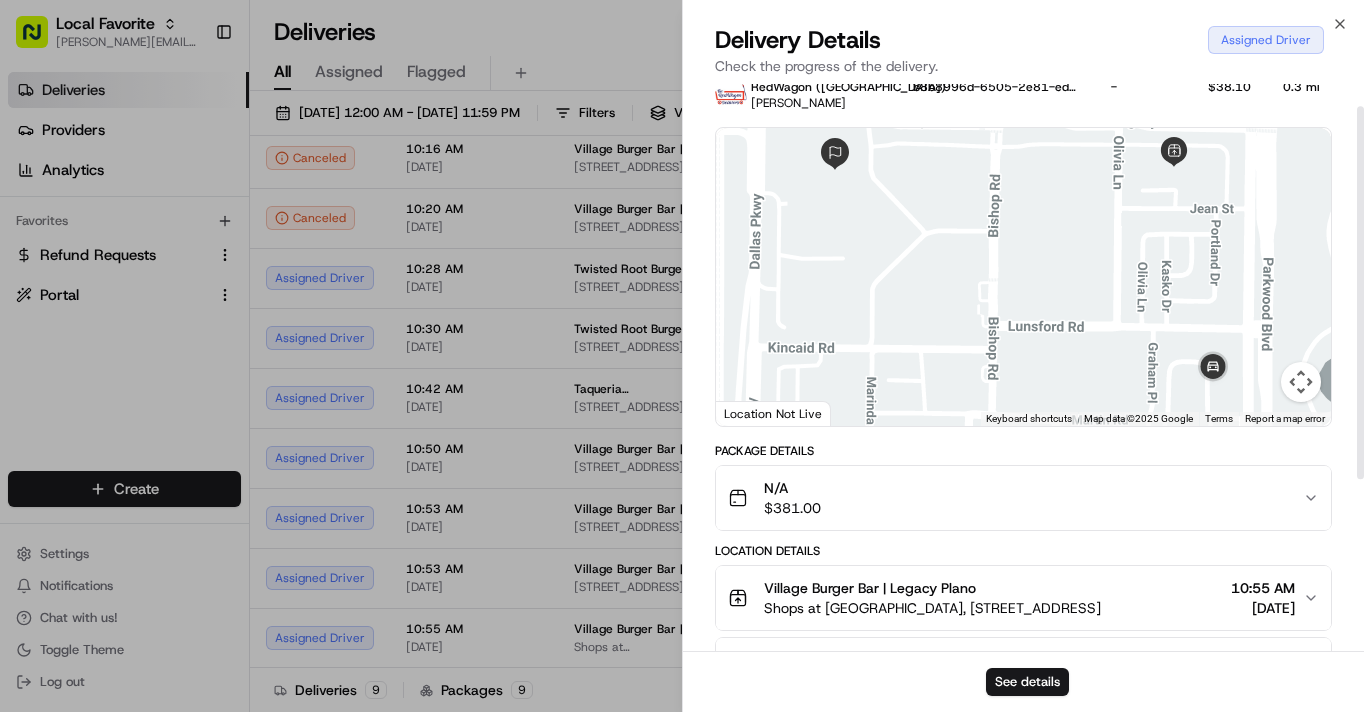 scroll, scrollTop: 34, scrollLeft: 0, axis: vertical 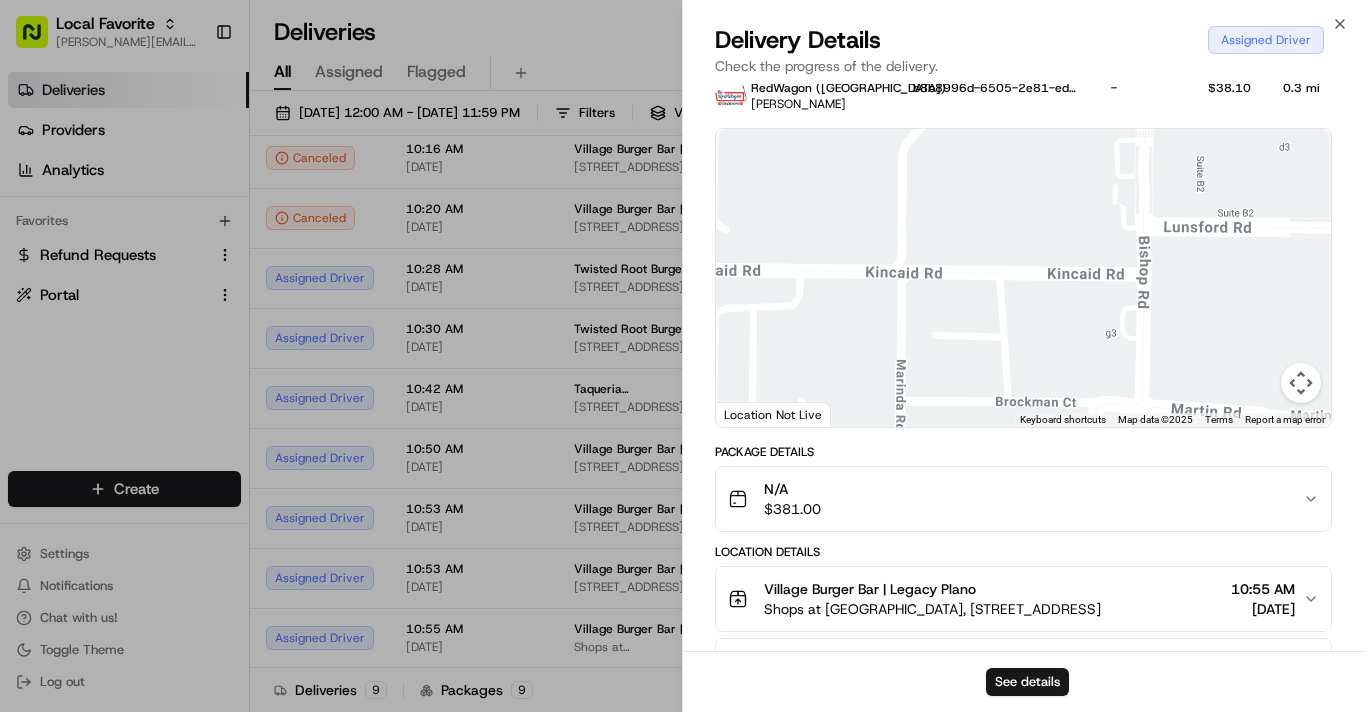click at bounding box center [1023, 278] 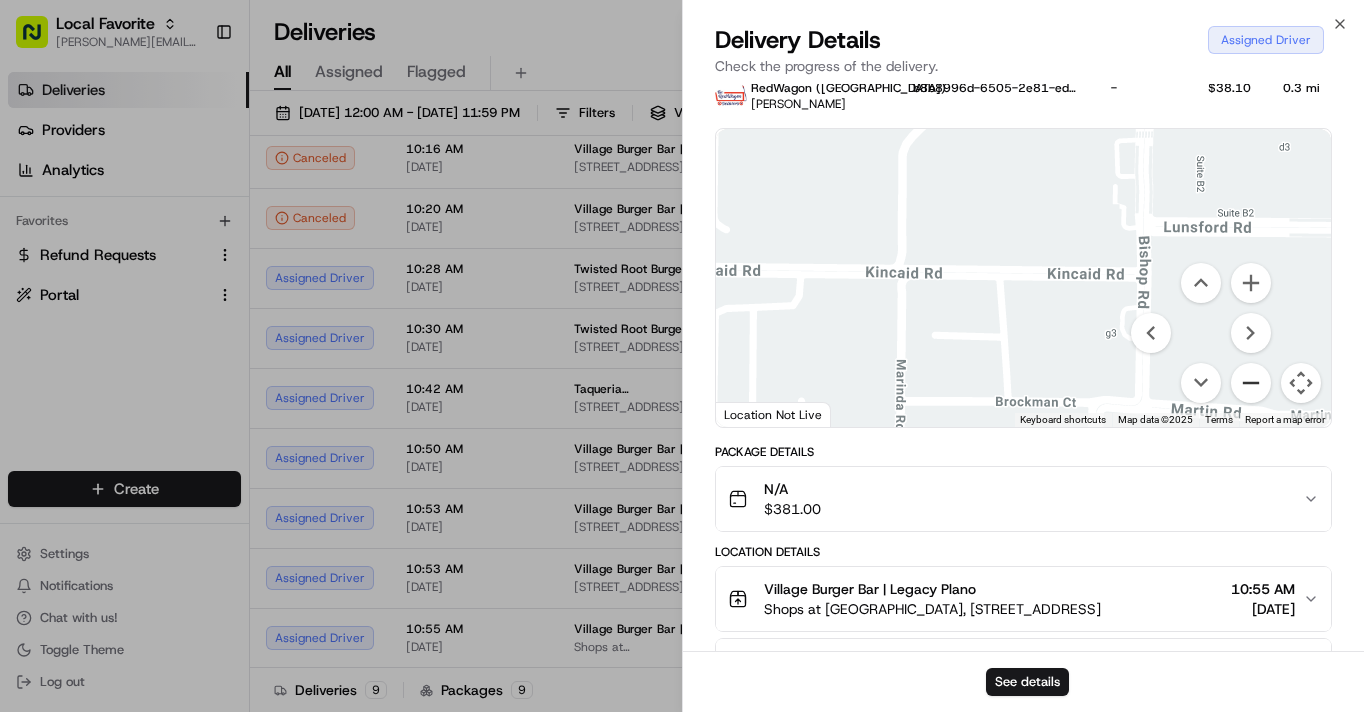 click at bounding box center [1251, 383] 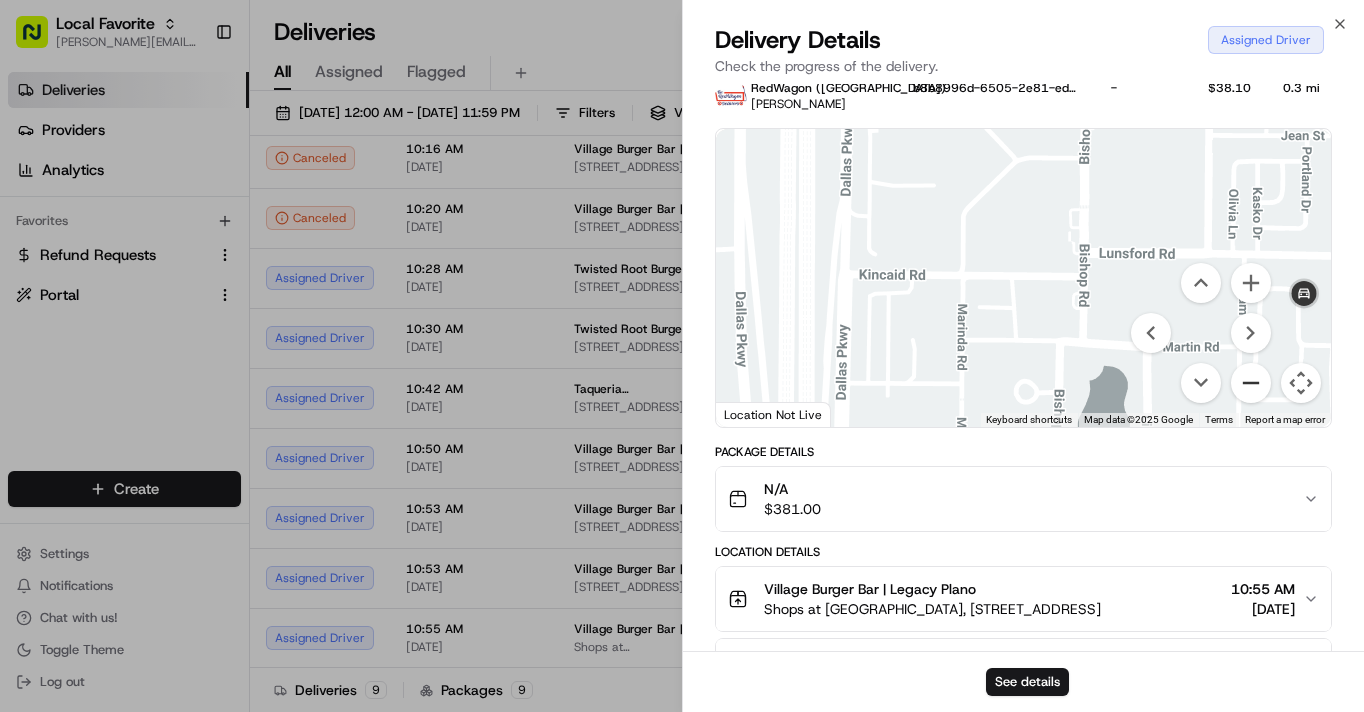 click at bounding box center [1251, 383] 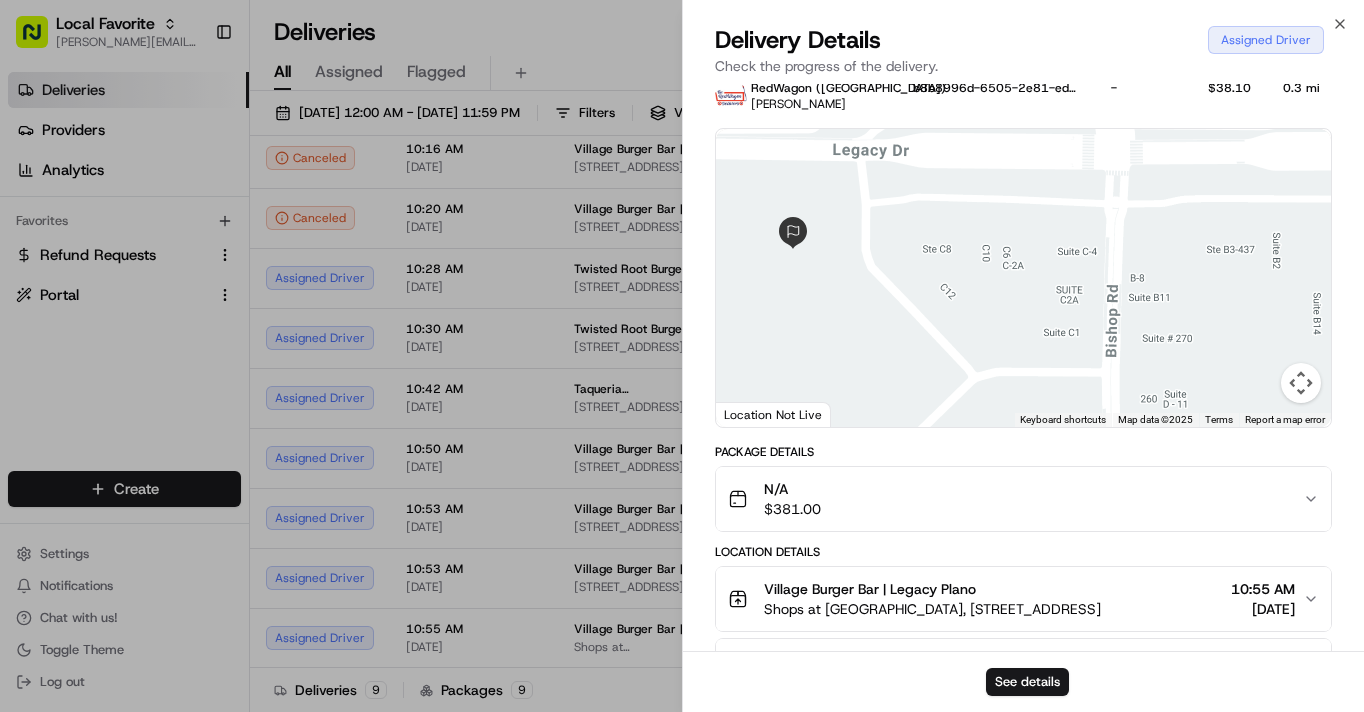 drag, startPoint x: 1086, startPoint y: 299, endPoint x: 1425, endPoint y: 340, distance: 341.47034 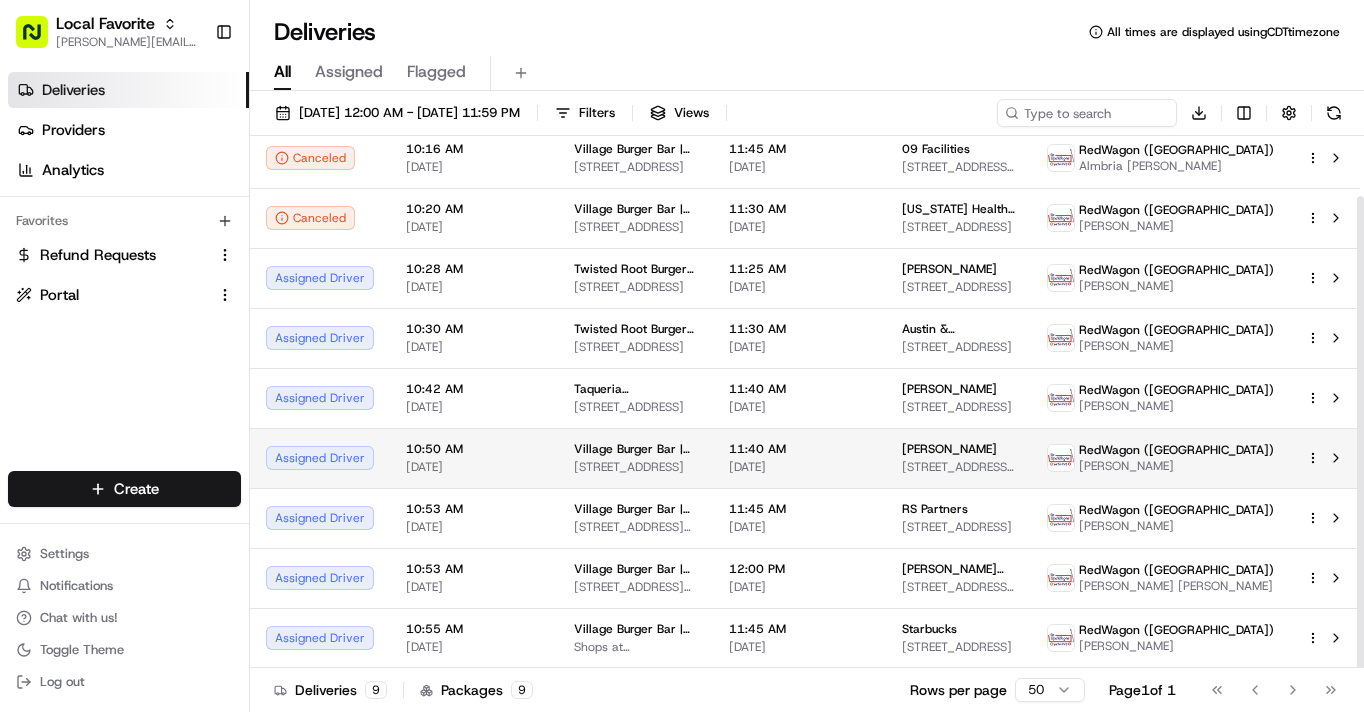 scroll, scrollTop: 68, scrollLeft: 0, axis: vertical 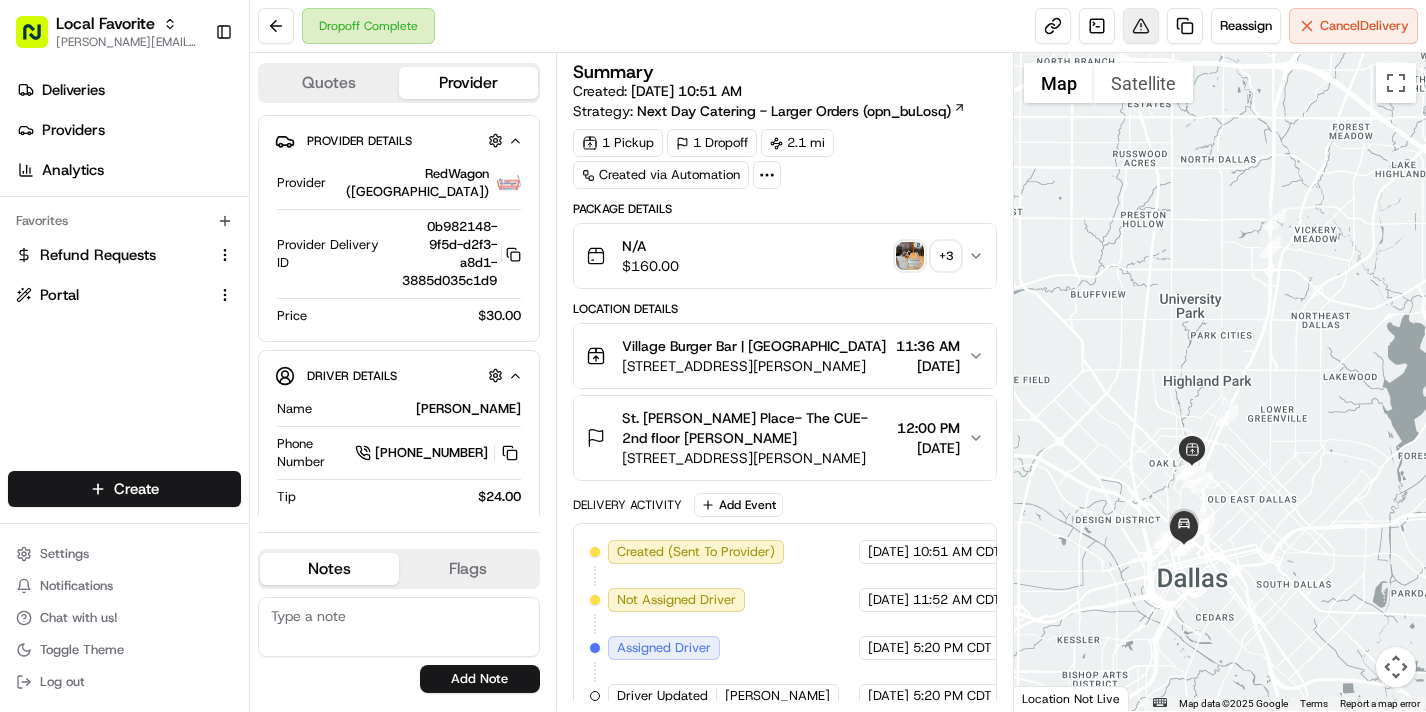 click at bounding box center [1141, 26] 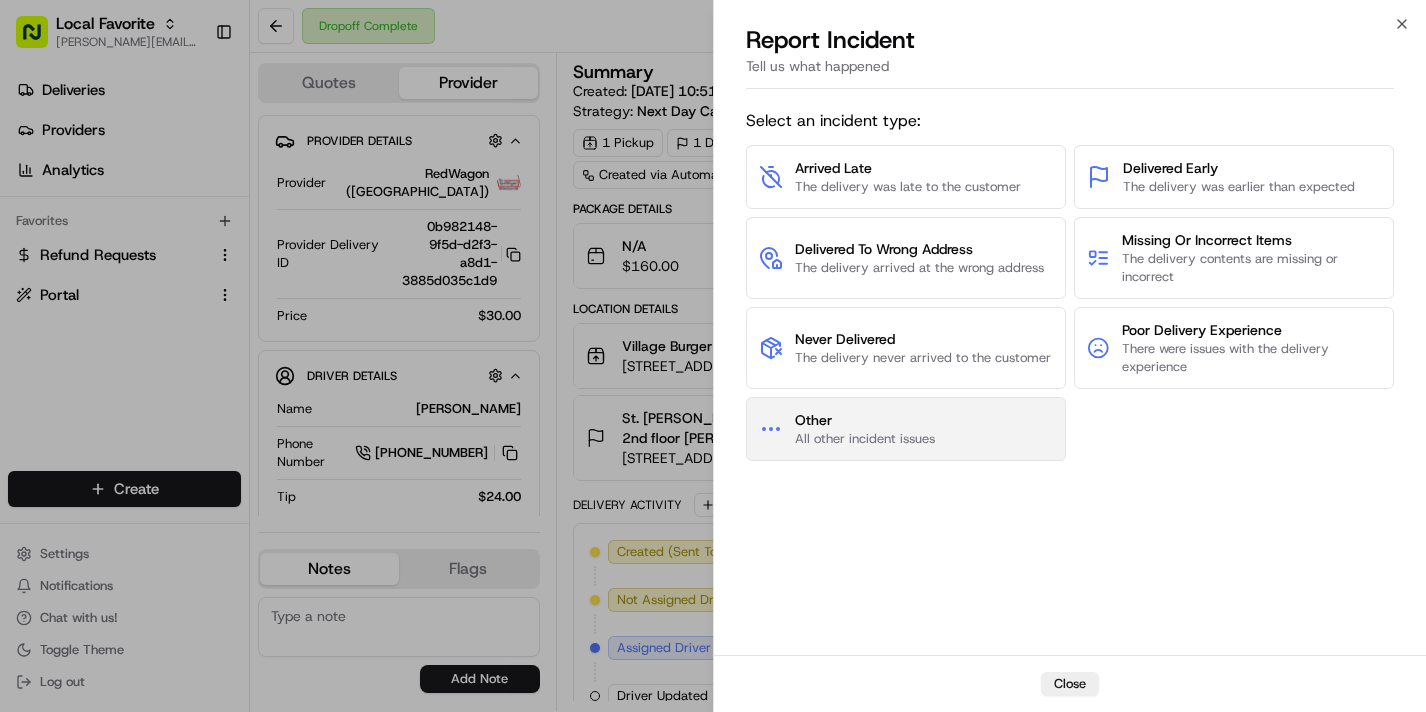 click on "All other incident issues" at bounding box center (865, 439) 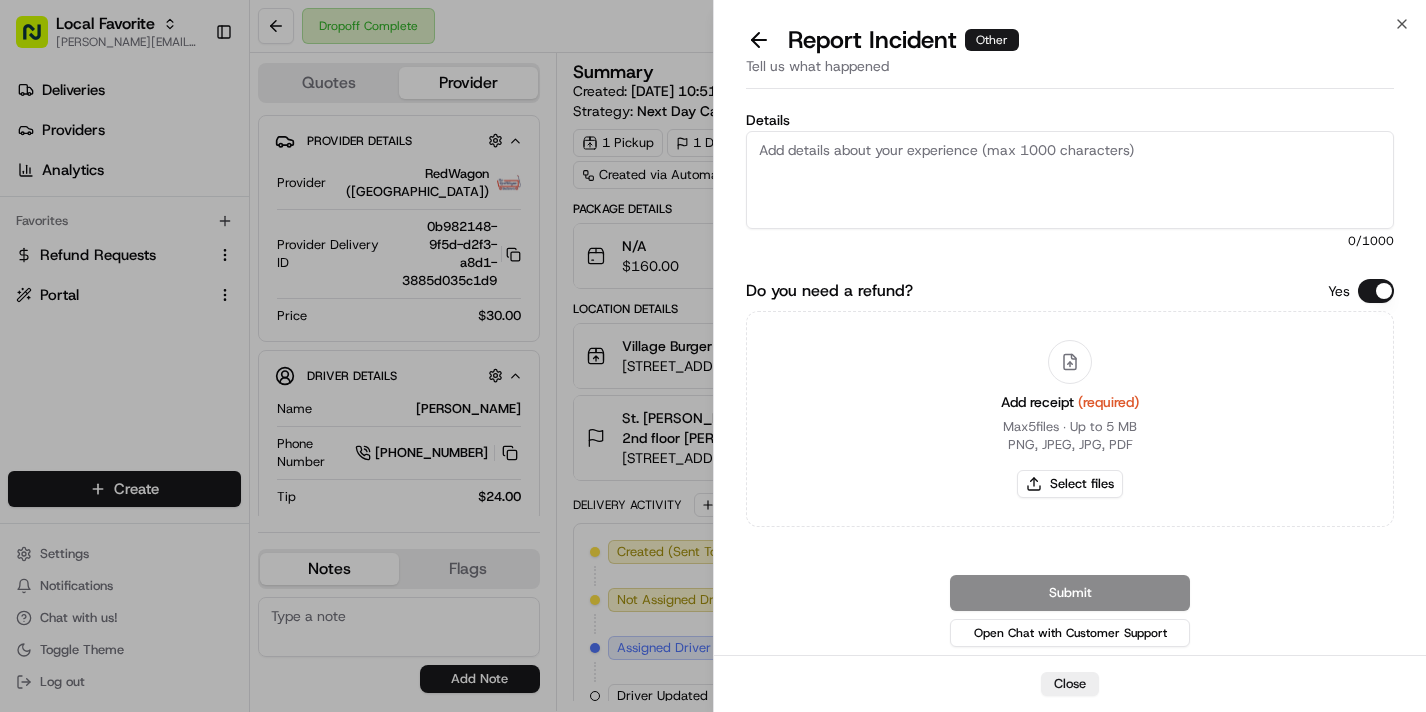 click on "Details" at bounding box center (1070, 180) 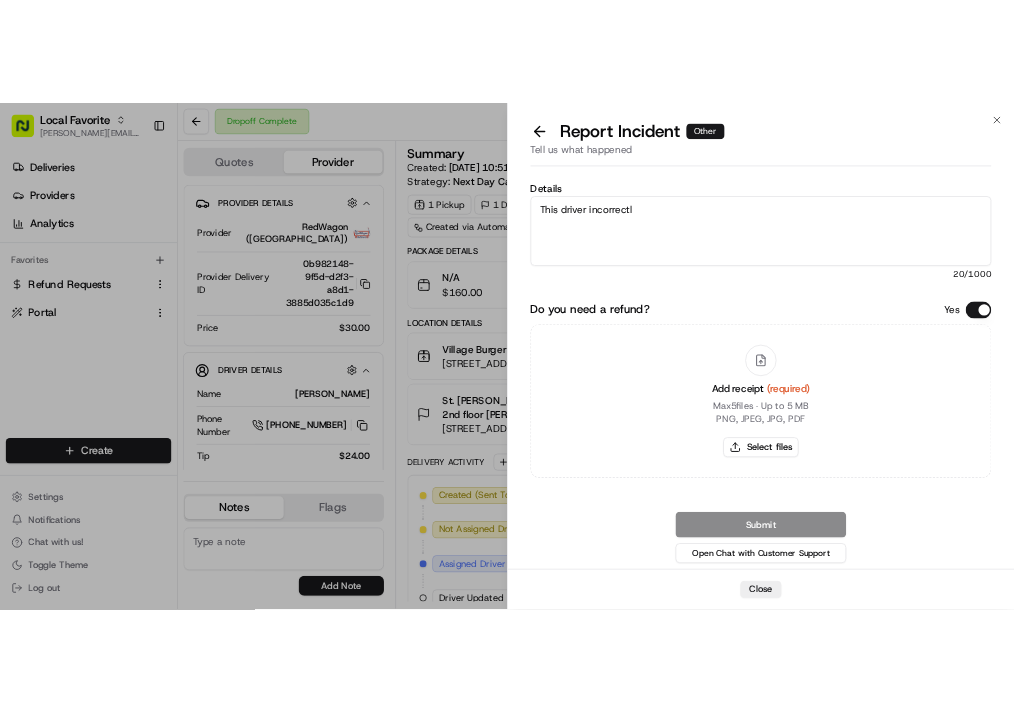 scroll, scrollTop: 0, scrollLeft: 0, axis: both 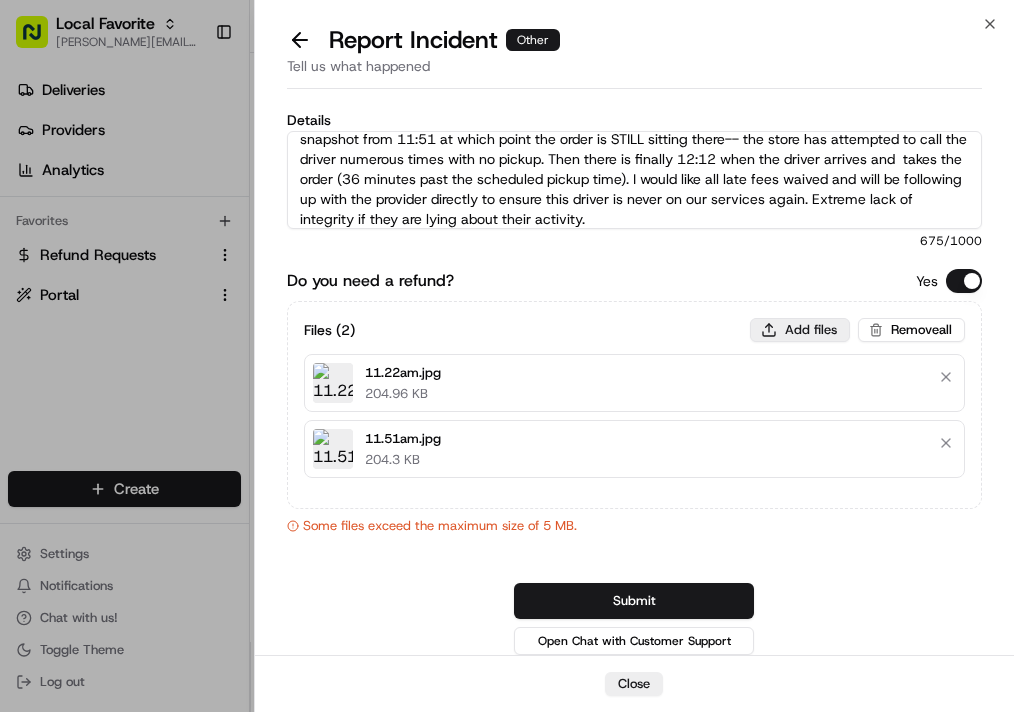 click on "Add files" at bounding box center [800, 330] 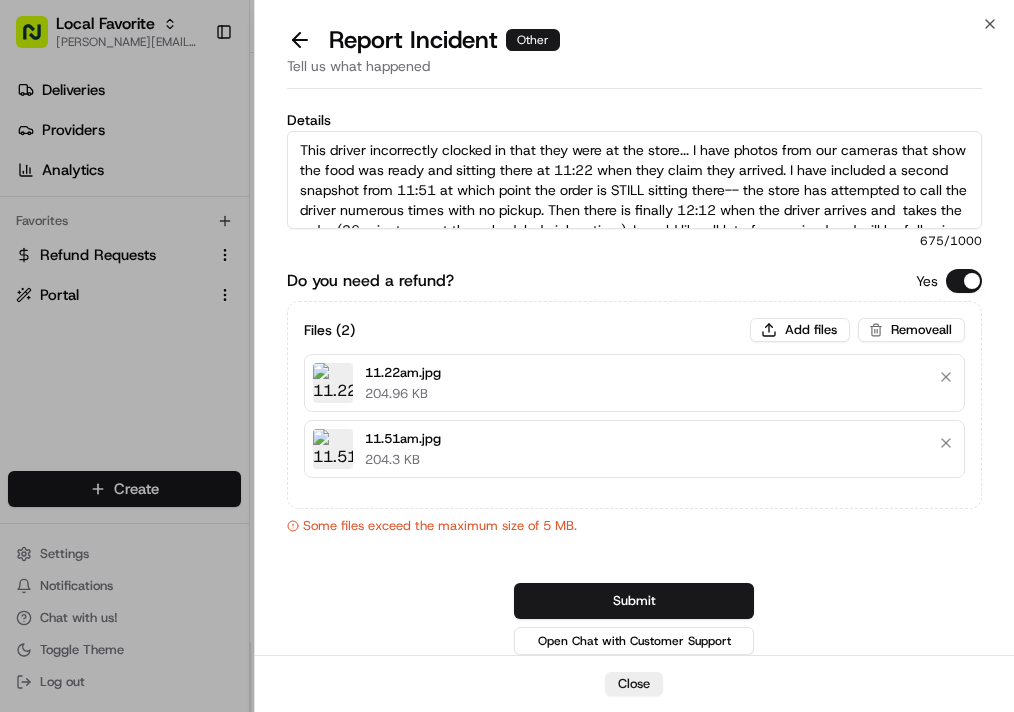 scroll, scrollTop: -3, scrollLeft: 0, axis: vertical 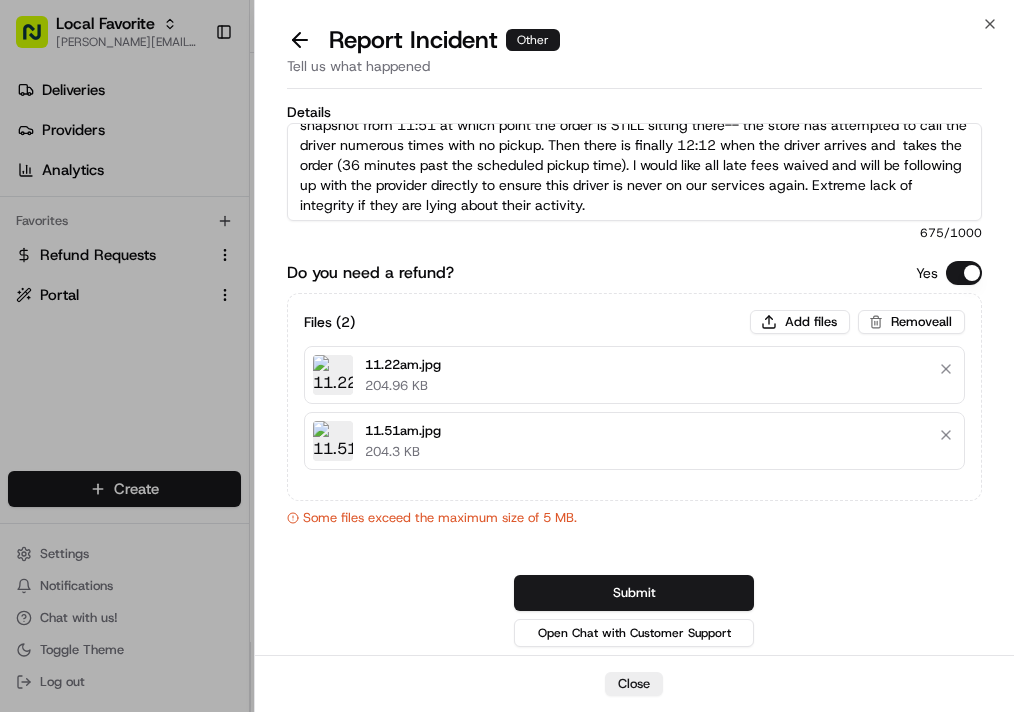 click on "This driver incorrectly clocked in that they were at the store... I have photos from our cameras that show the food was ready and sitting there at 11:22 when they claim they arrived. I have included a second snapshot from 11:51 at which point the order is STILL sitting there-- the store has attempted to call the driver numerous times with no pickup. Then there is finally 12:12 when the driver arrives and  takes the order (36 minutes past the scheduled pickup time). I would like all late fees waived and will be following up with the provider directly to ensure this driver is never on our services again. Extreme lack of integrity if they are lying about their activity." at bounding box center (635, 172) 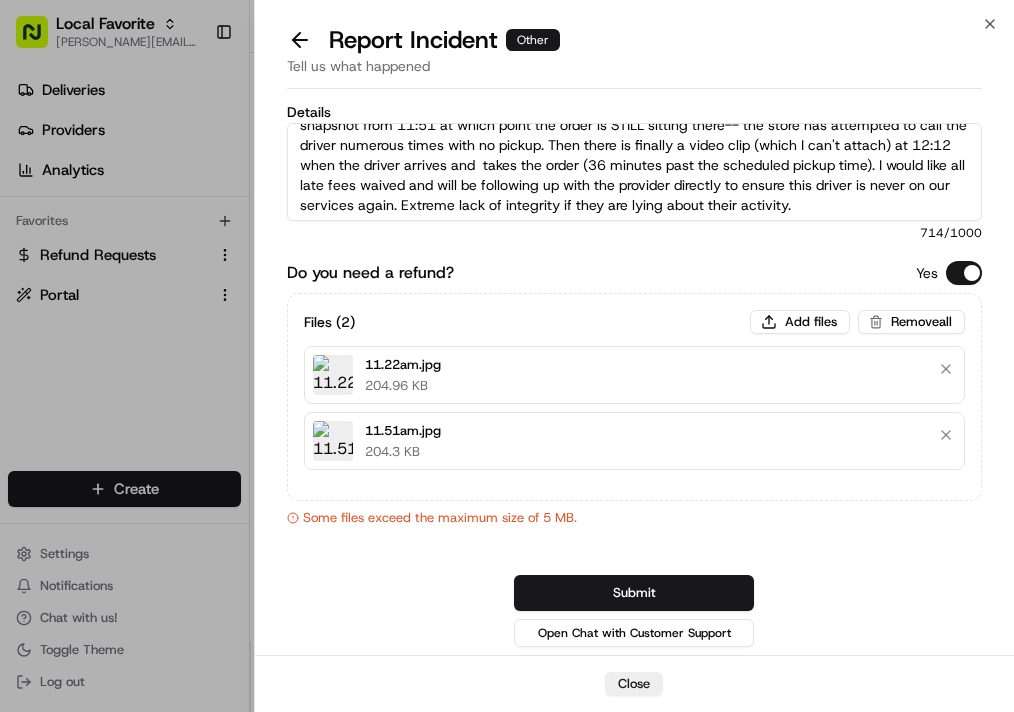 drag, startPoint x: 872, startPoint y: 159, endPoint x: 873, endPoint y: 213, distance: 54.00926 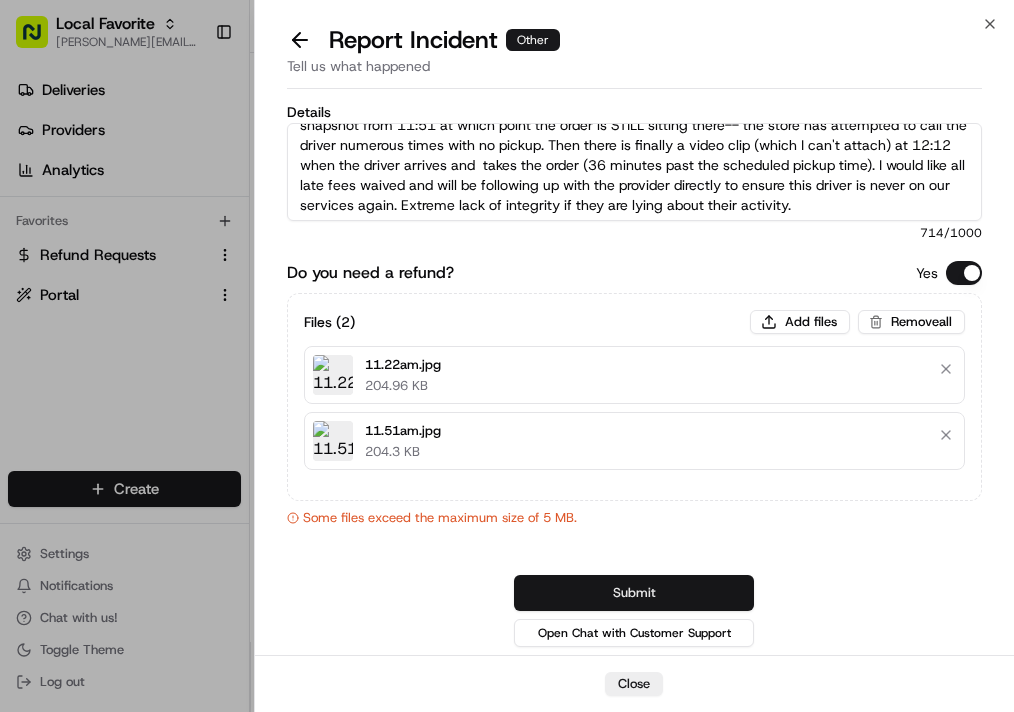 type on "This driver incorrectly clocked in that they were at the store... I have photos from our cameras that show the food was ready and sitting there at 11:22 when they claim they arrived. I have included a second snapshot from 11:51 at which point the order is STILL sitting there-- the store has attempted to call the driver numerous times with no pickup. Then there is finally a video clip (which I can't attach) at 12:12 when the driver arrives and  takes the order (36 minutes past the scheduled pickup time). I would like all late fees waived and will be following up with the provider directly to ensure this driver is never on our services again. Extreme lack of integrity if they are lying about their activity." 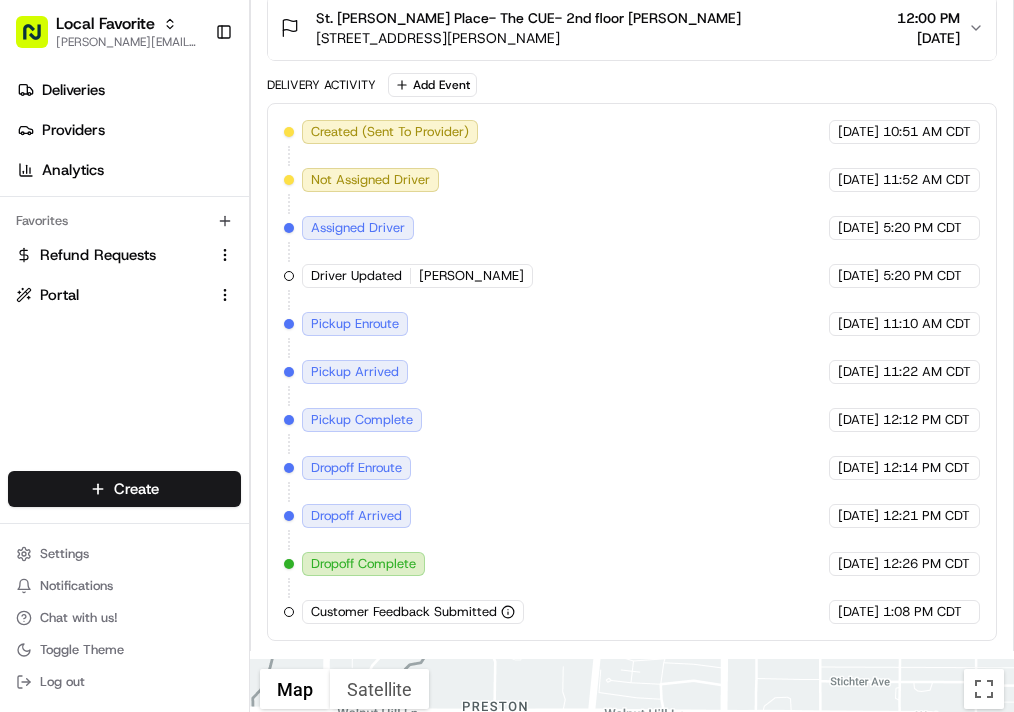 scroll, scrollTop: 953, scrollLeft: 0, axis: vertical 